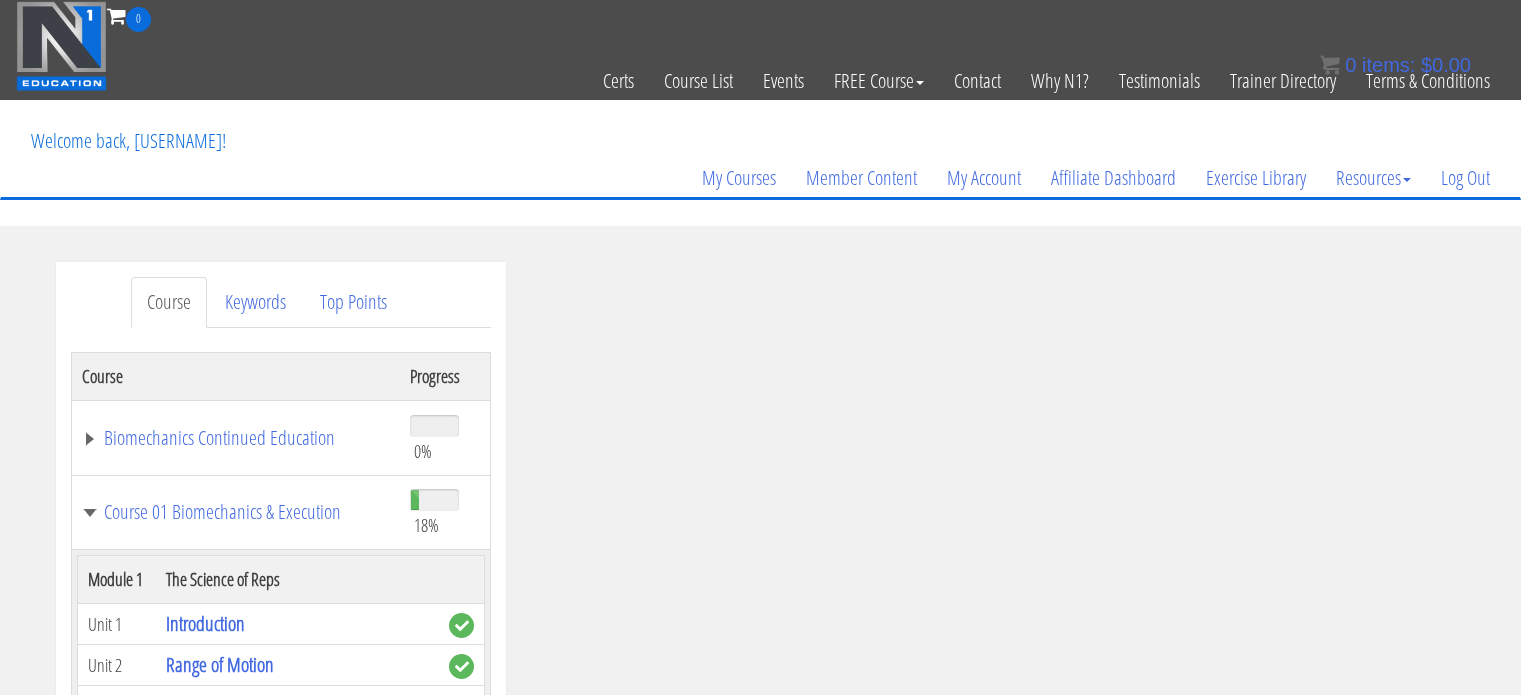 scroll, scrollTop: 277, scrollLeft: 0, axis: vertical 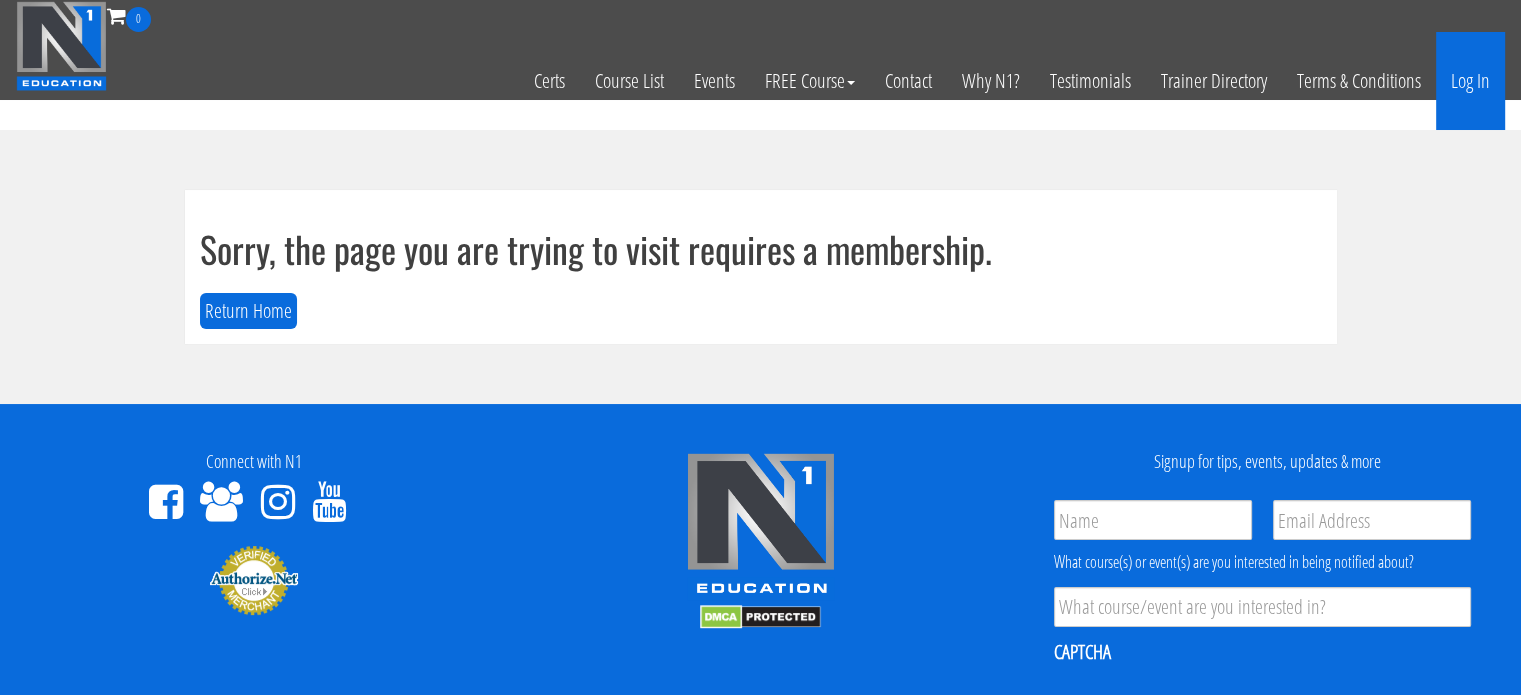 click on "Log In" at bounding box center (1470, 81) 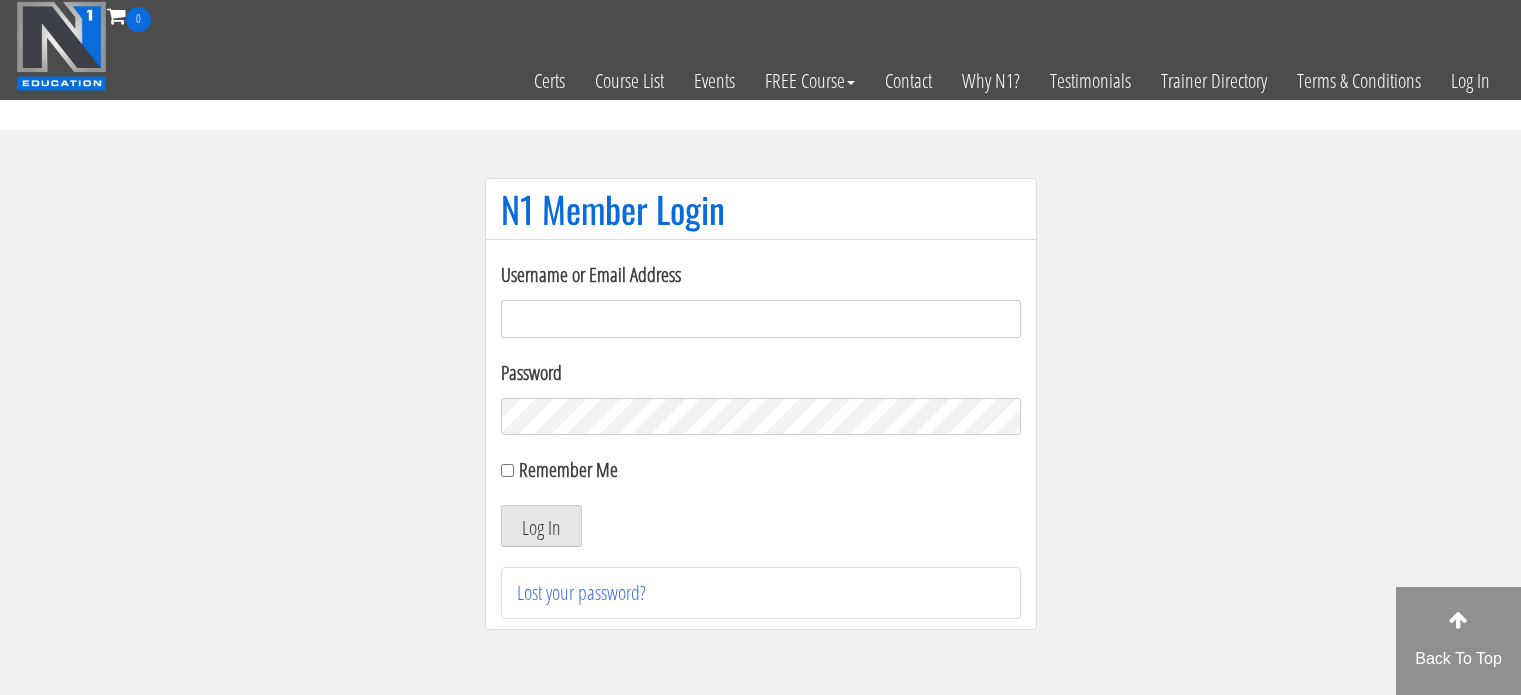 scroll, scrollTop: 0, scrollLeft: 0, axis: both 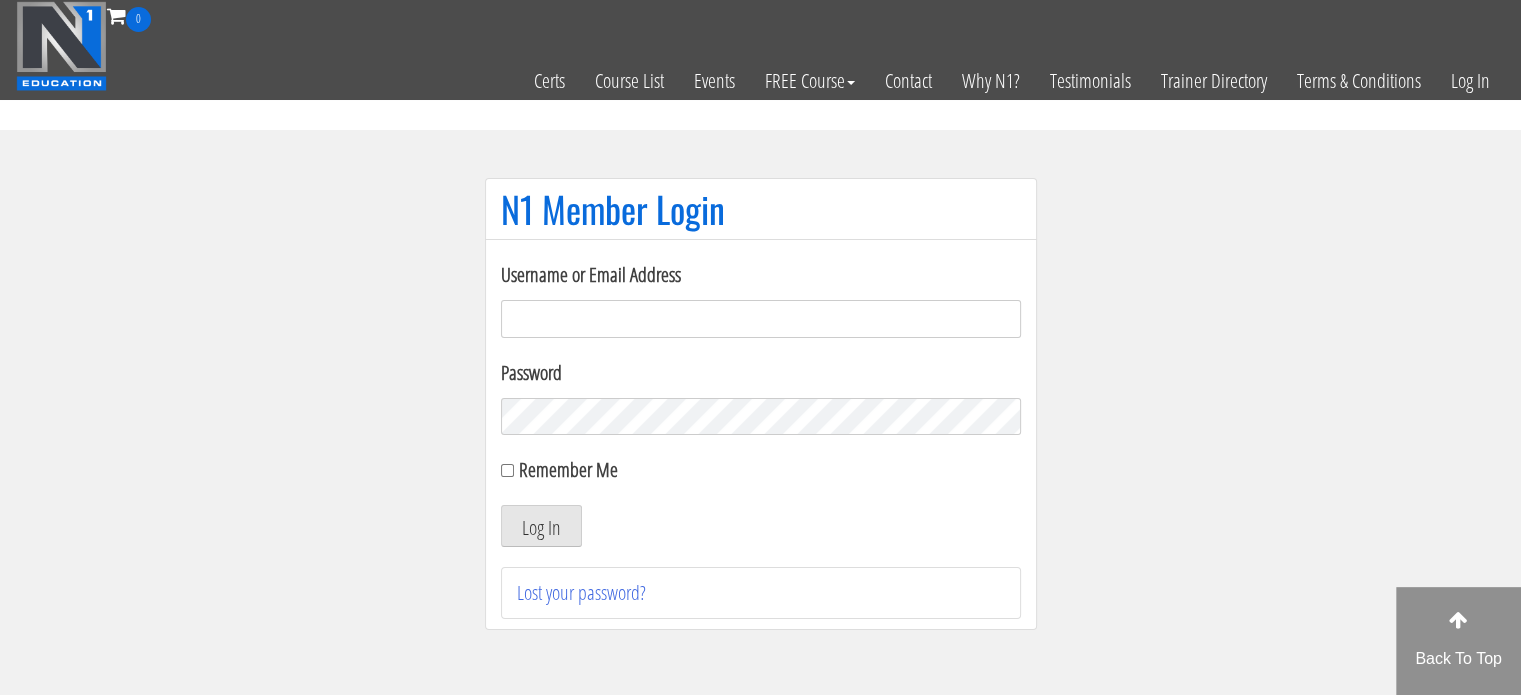 type on "jcoombes.cop@rothleylaw.com" 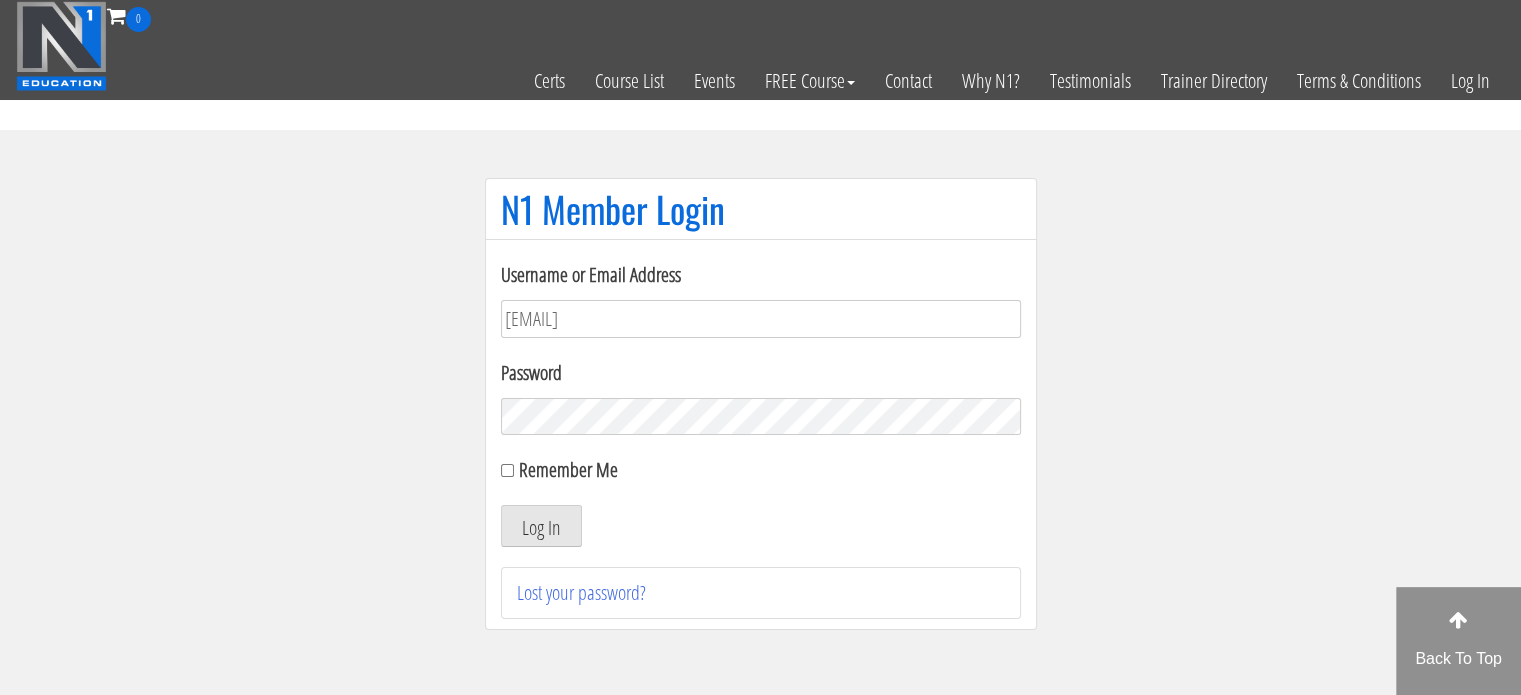 click on "Username or Email Address
jcoombes.cop@rothleylaw.com
Password
Remember Me
Log In
Lost your password?" at bounding box center [761, 440] 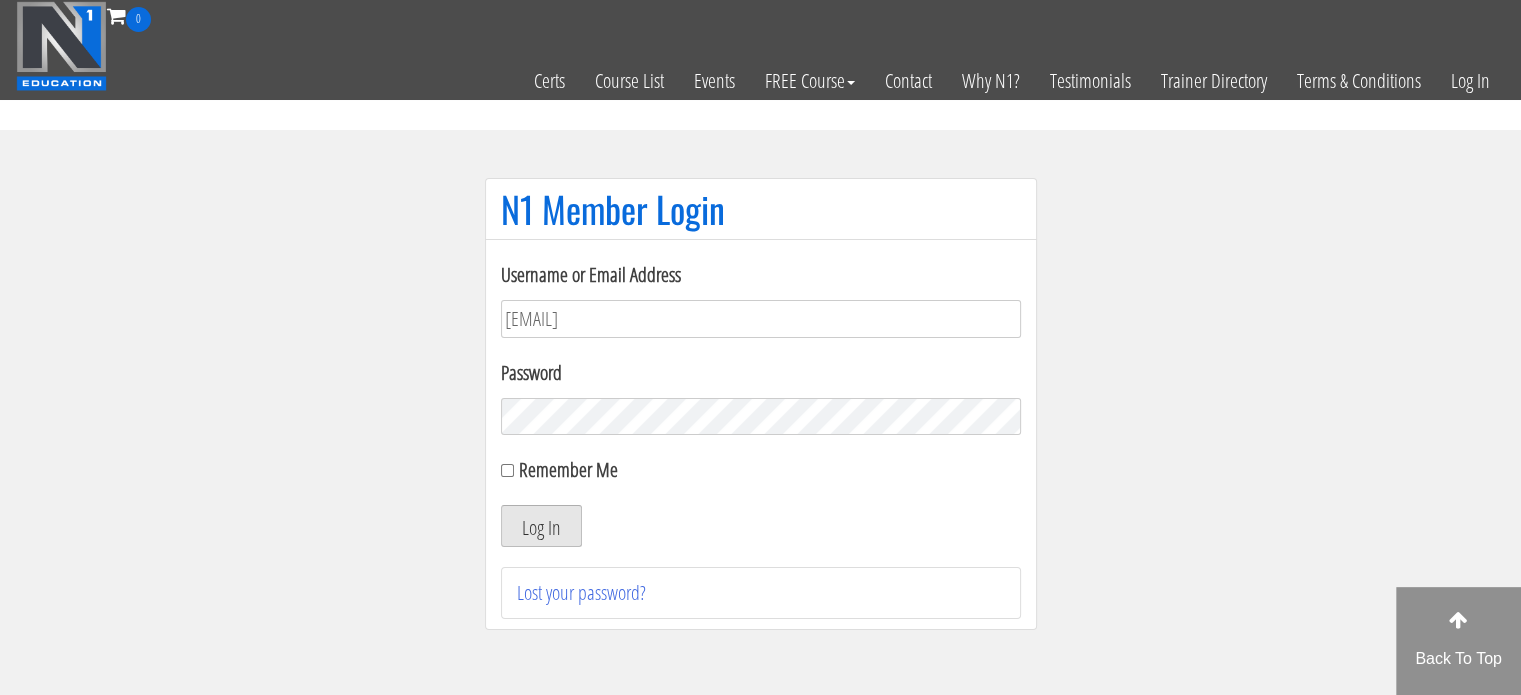 click on "Log In" at bounding box center (541, 526) 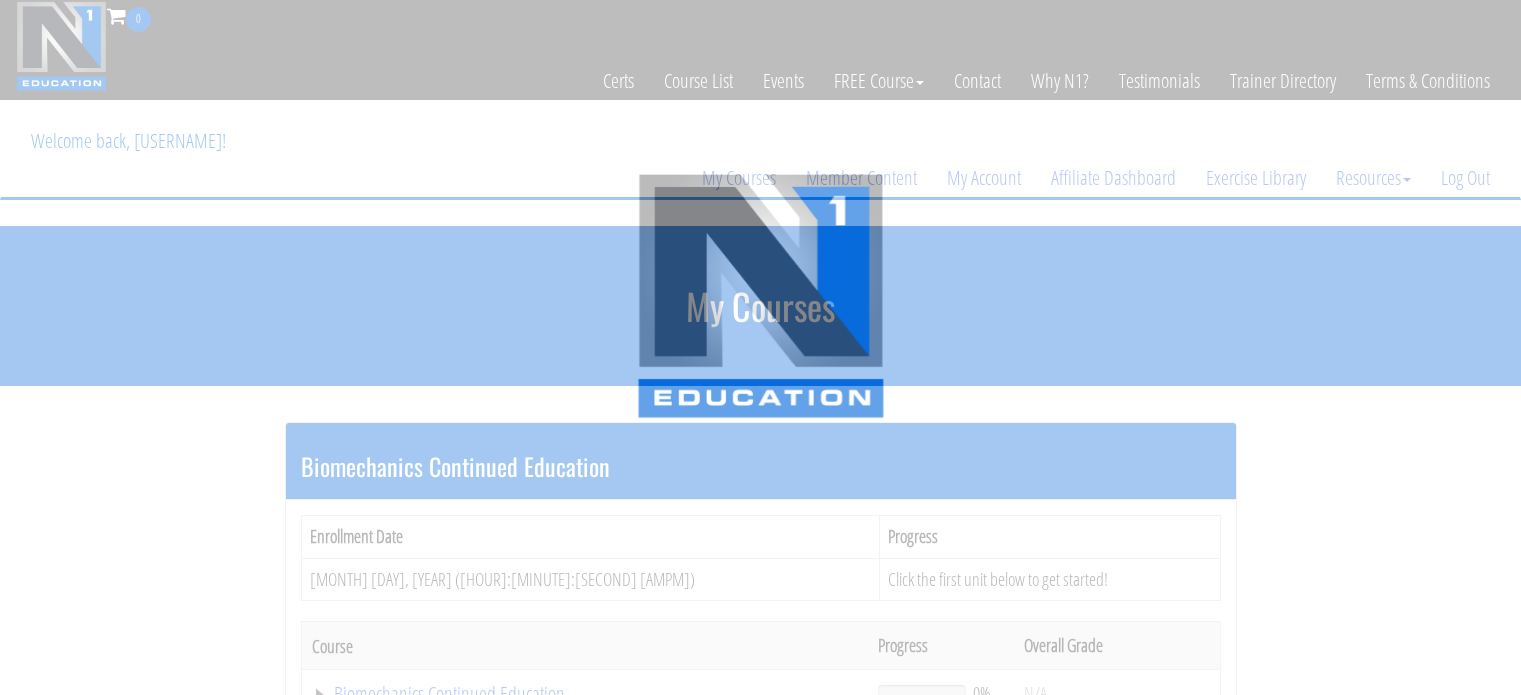 scroll, scrollTop: 0, scrollLeft: 0, axis: both 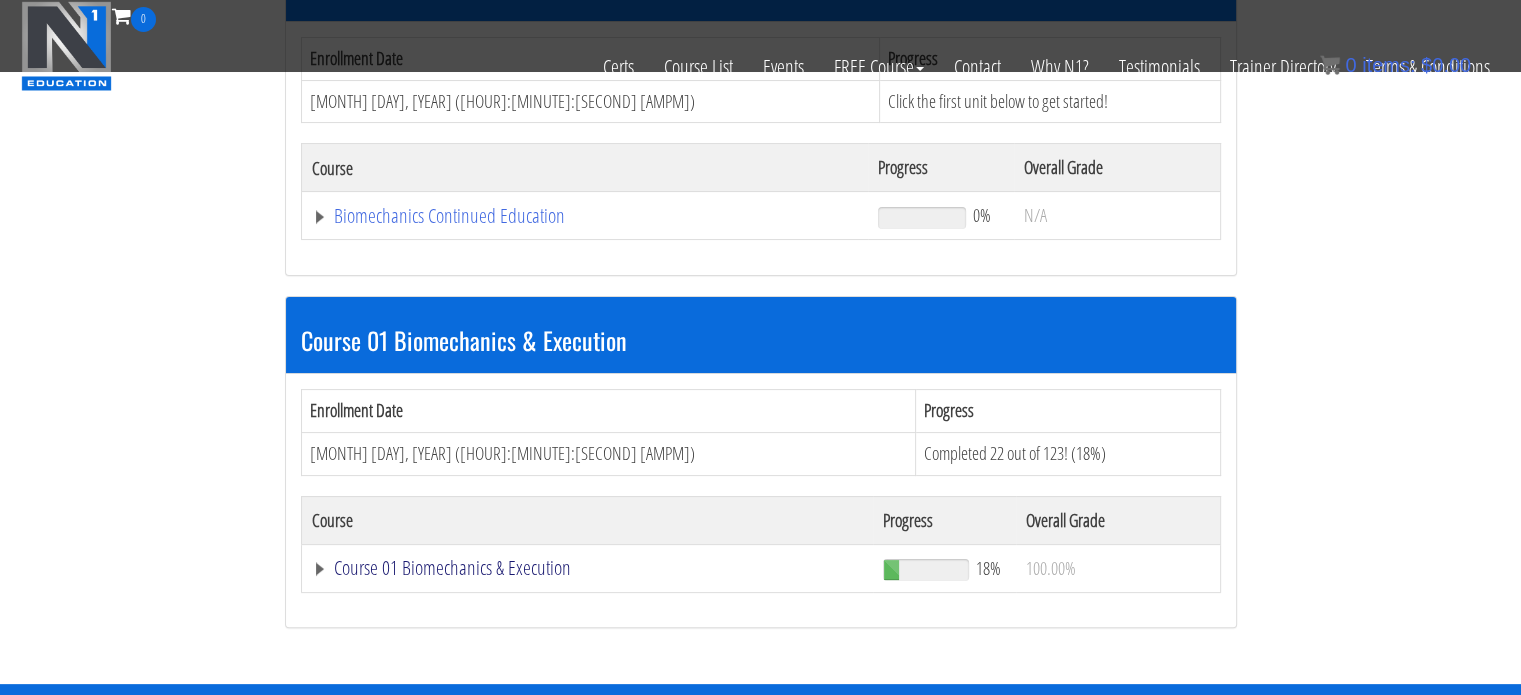 click on "Course 01 Biomechanics & Execution" at bounding box center (585, 216) 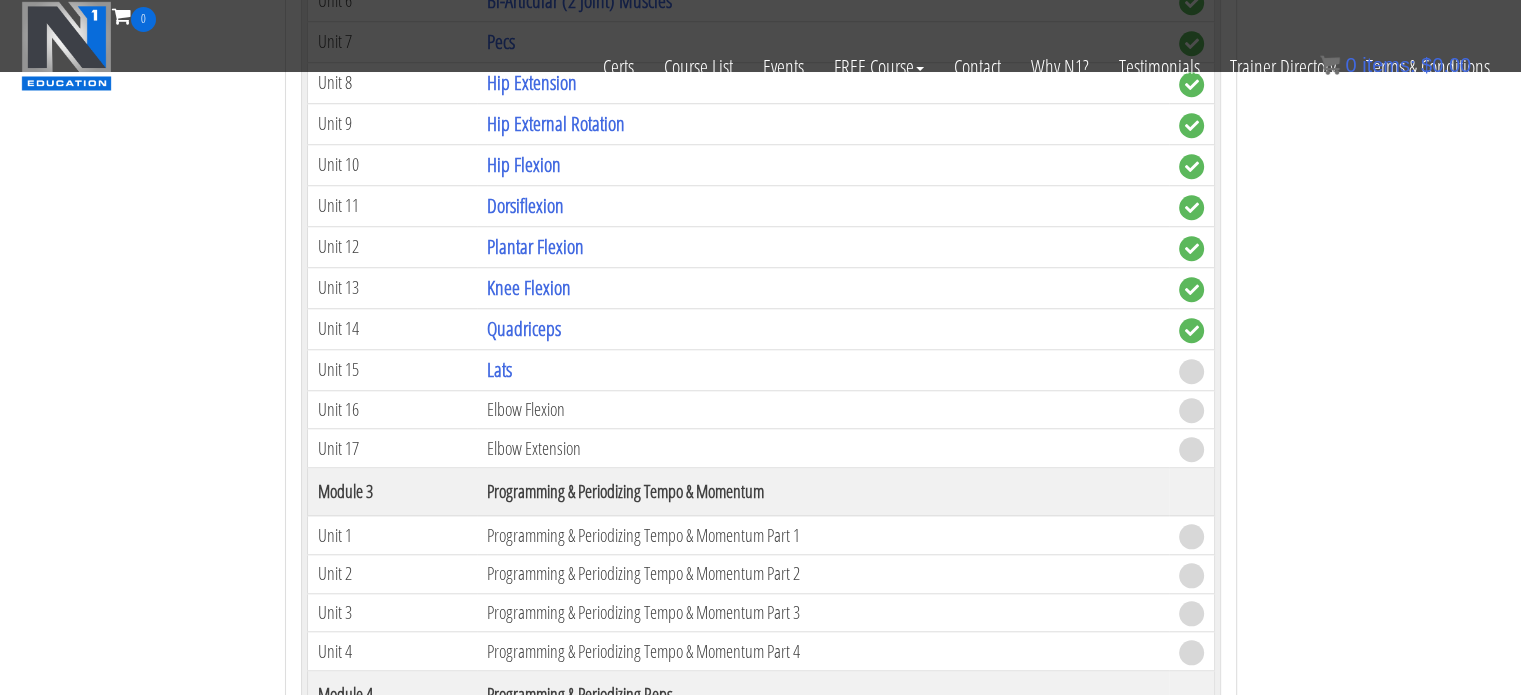 scroll, scrollTop: 1695, scrollLeft: 0, axis: vertical 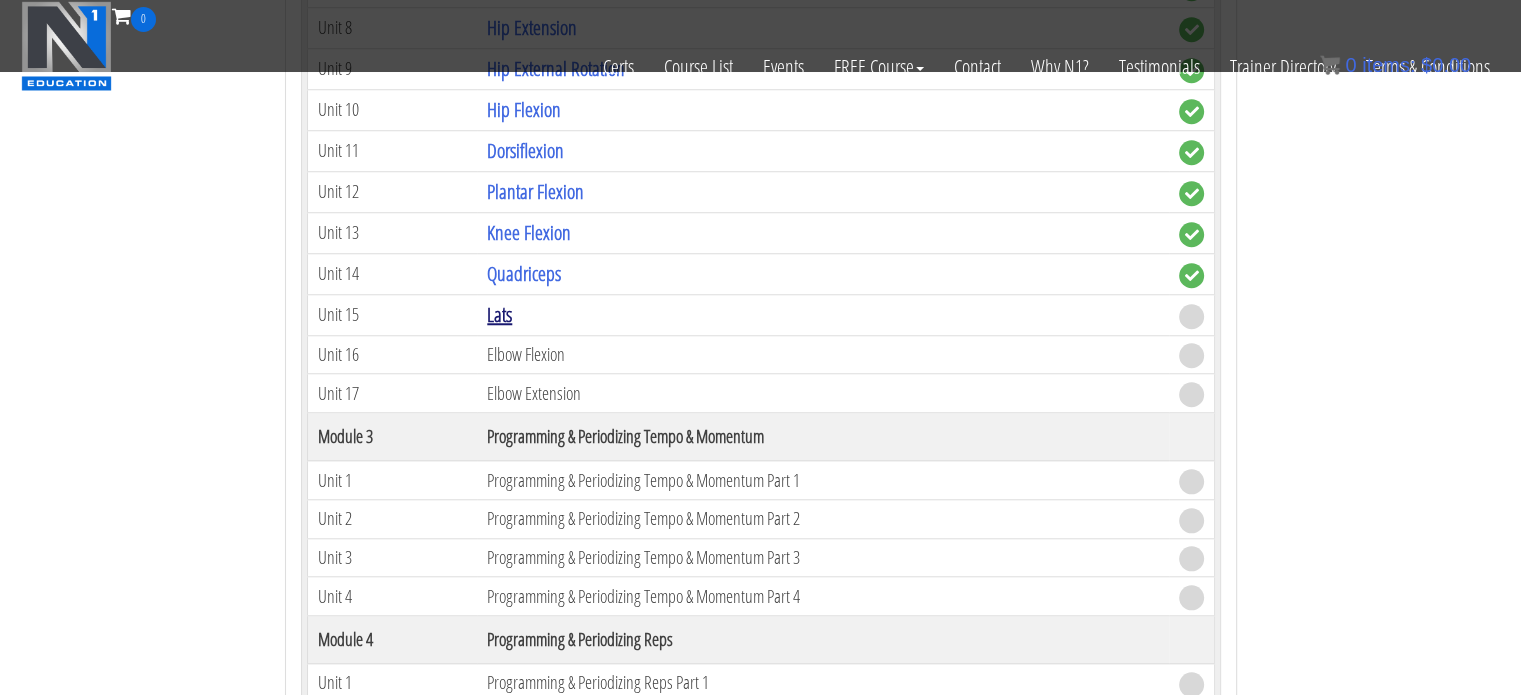 click on "Lats" at bounding box center (499, 314) 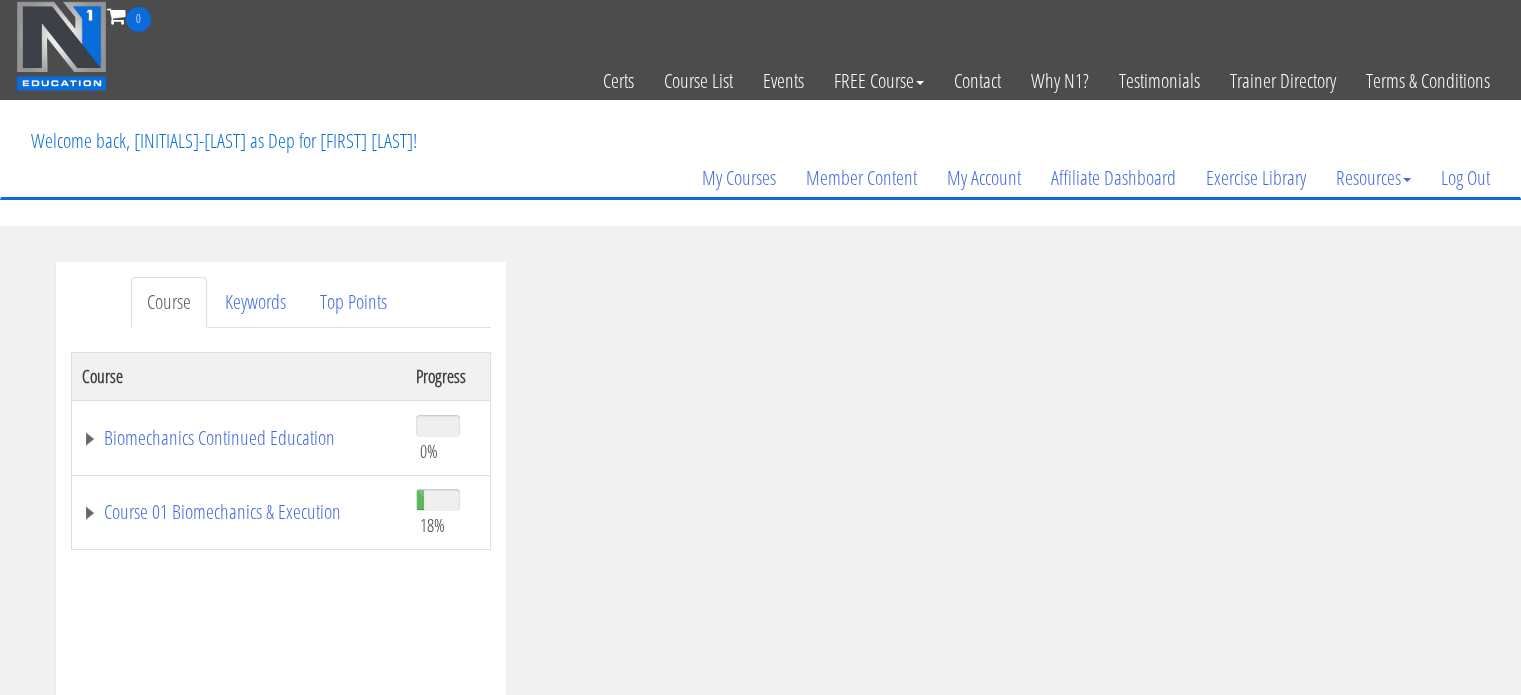 scroll, scrollTop: 0, scrollLeft: 0, axis: both 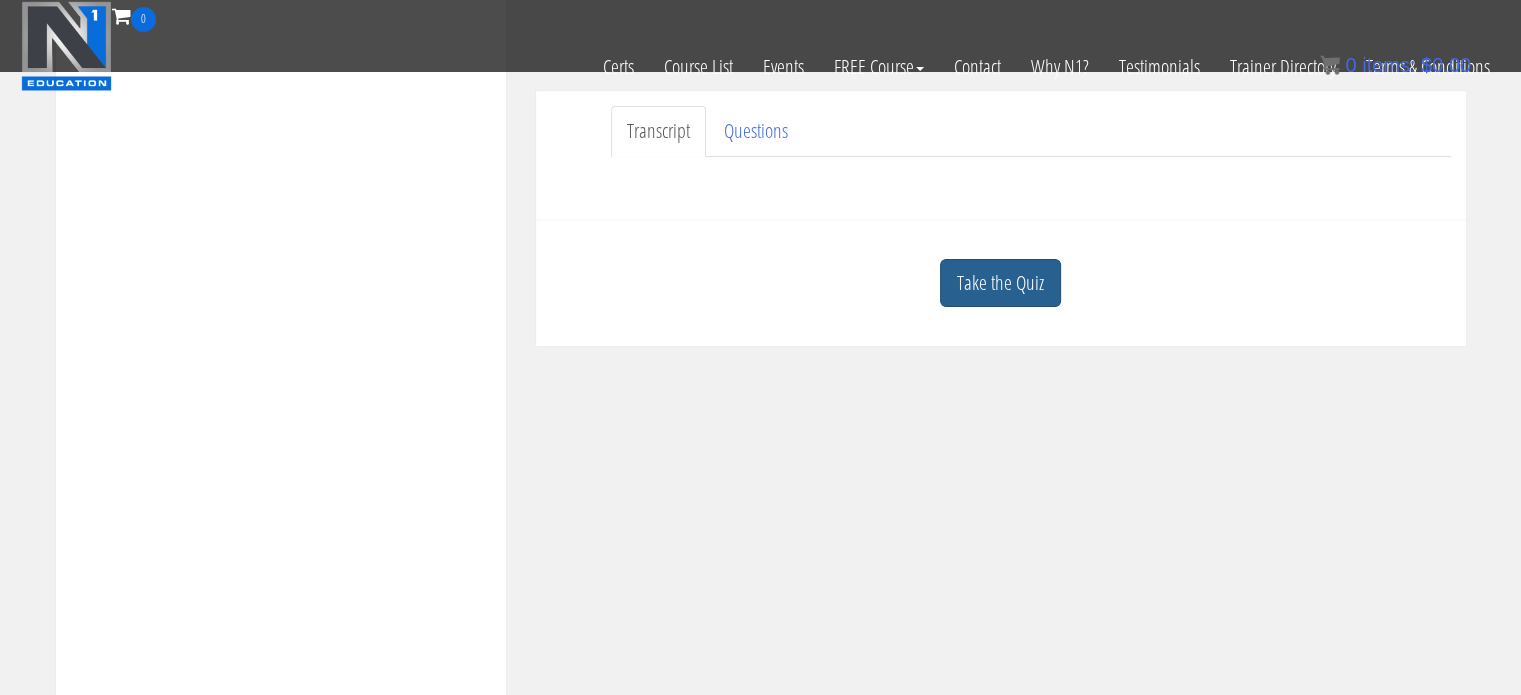 click on "Take the Quiz" at bounding box center (1000, 283) 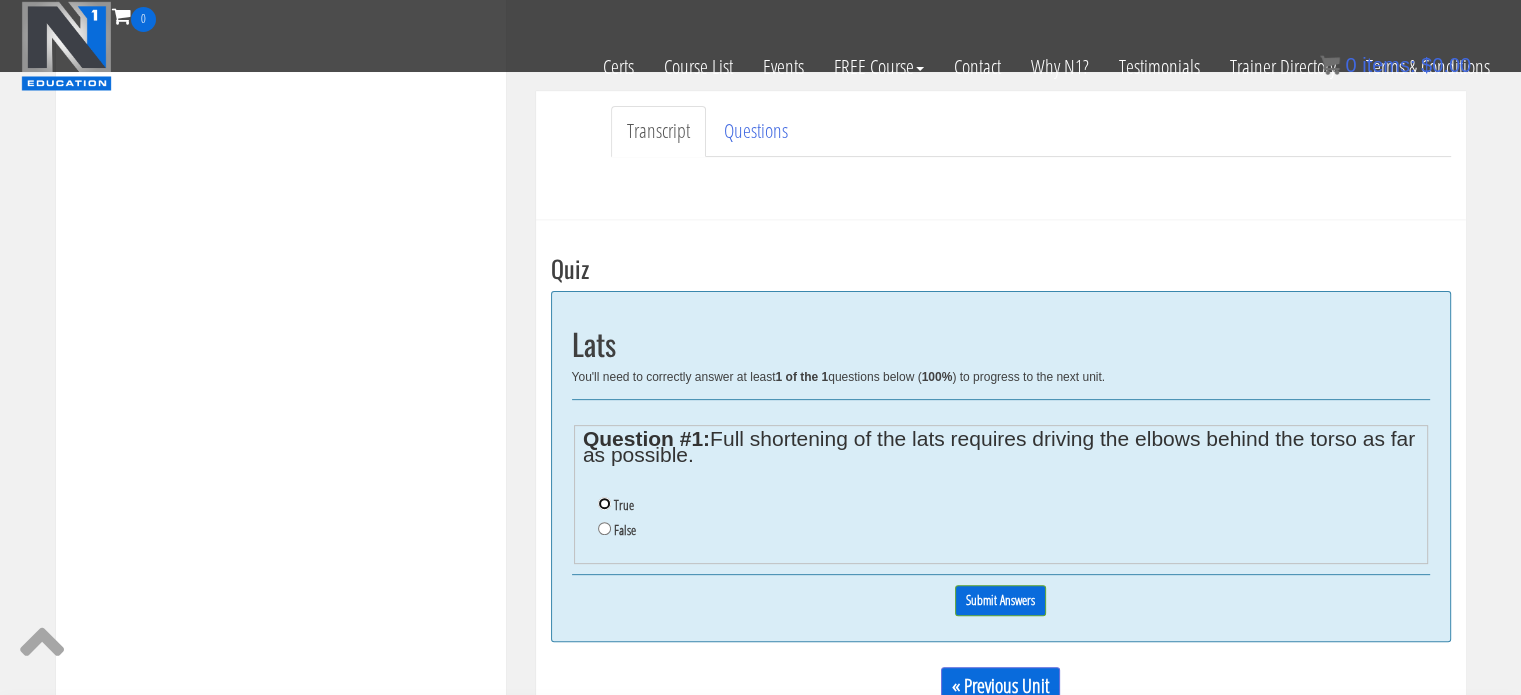 click on "True" at bounding box center [604, 503] 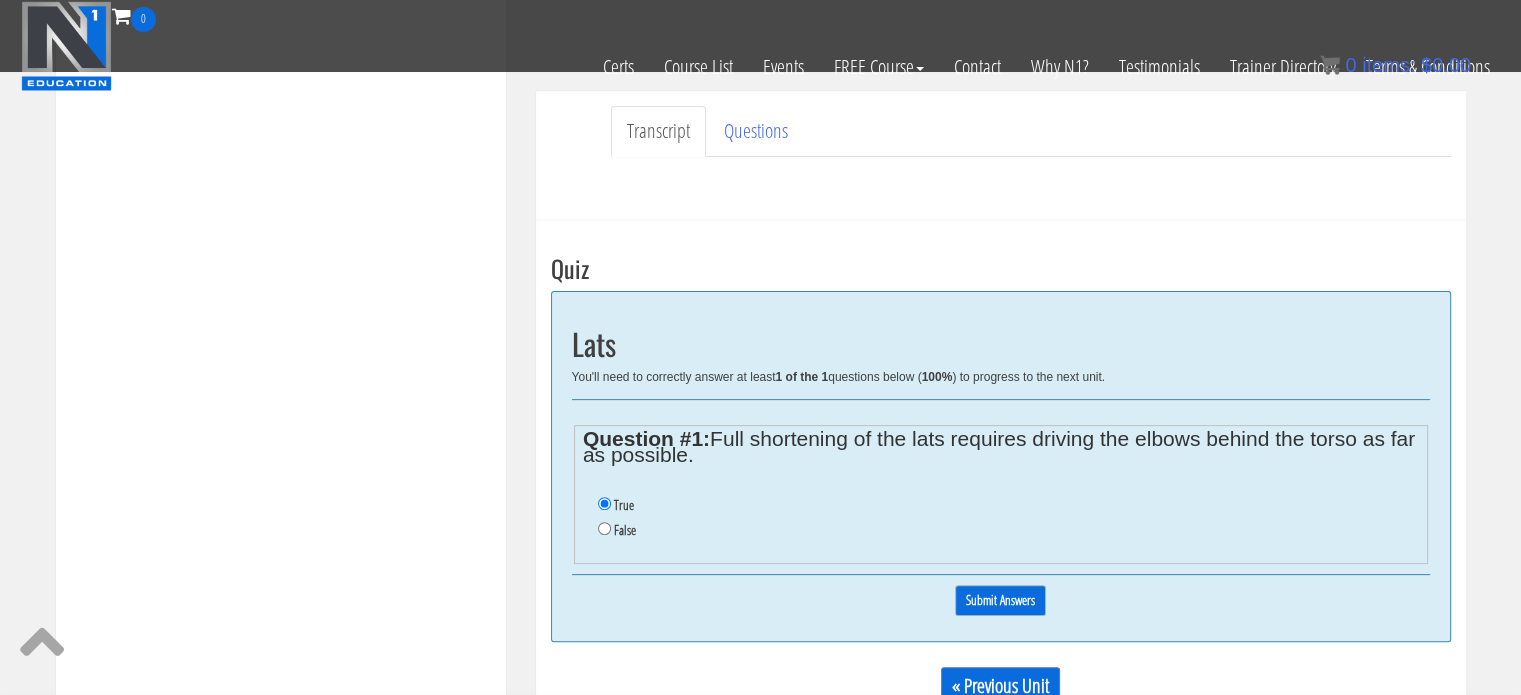 click on "Submit Answers" at bounding box center (1000, 600) 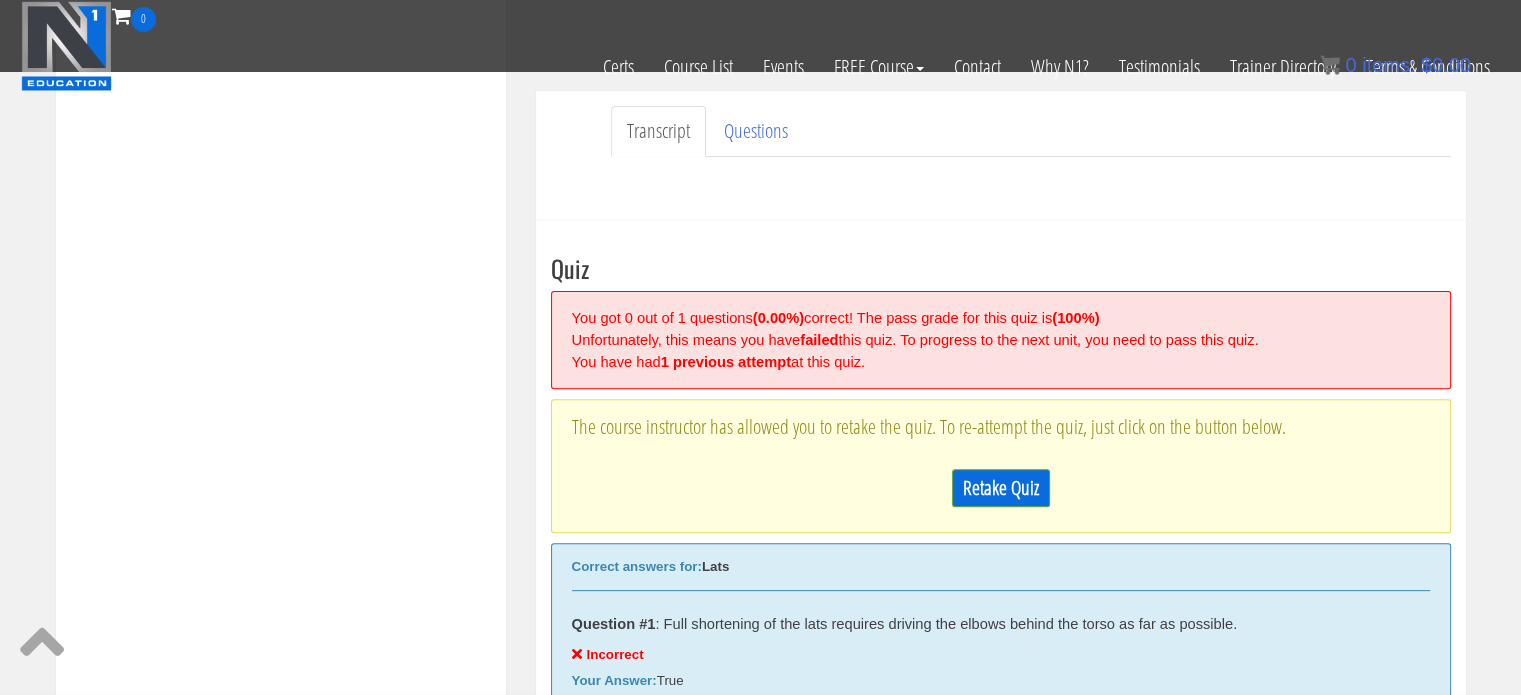 scroll, scrollTop: 758, scrollLeft: 0, axis: vertical 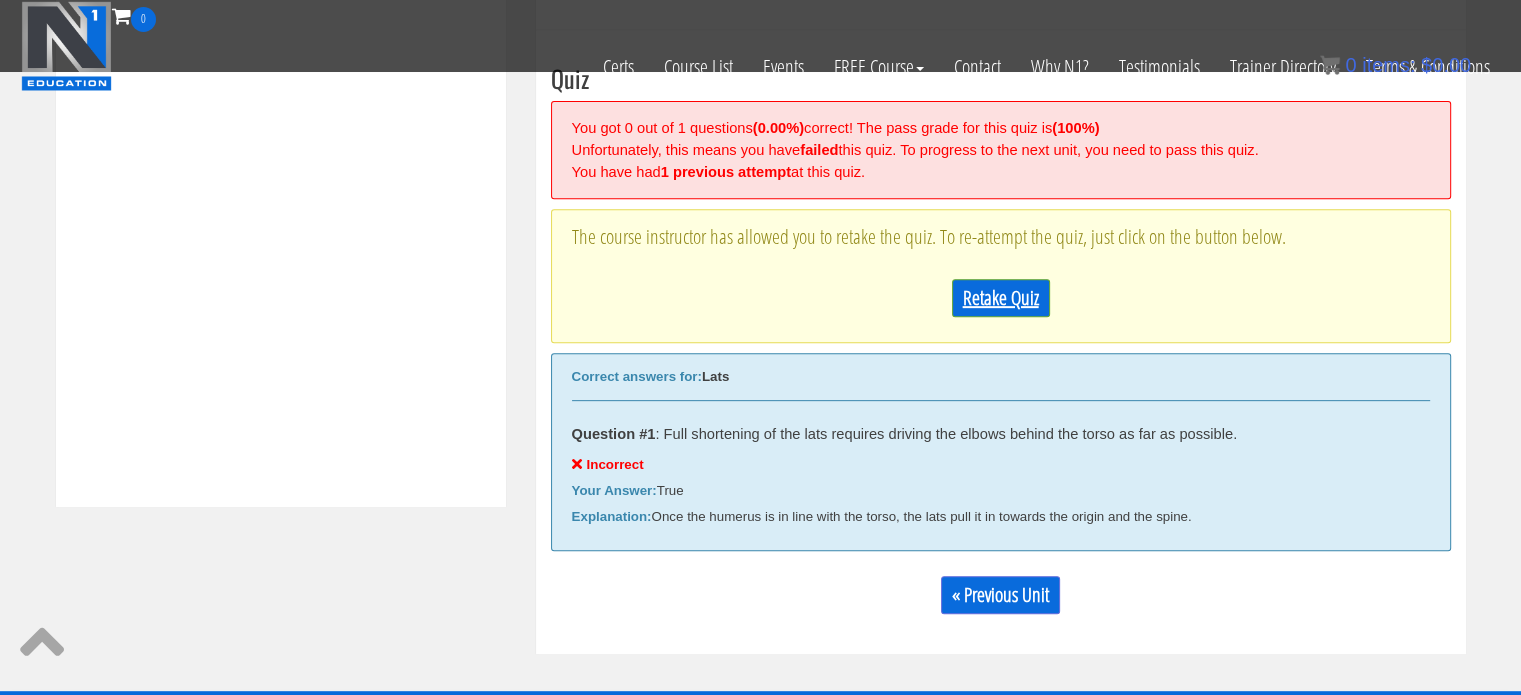 click on "Retake Quiz" at bounding box center (1001, 298) 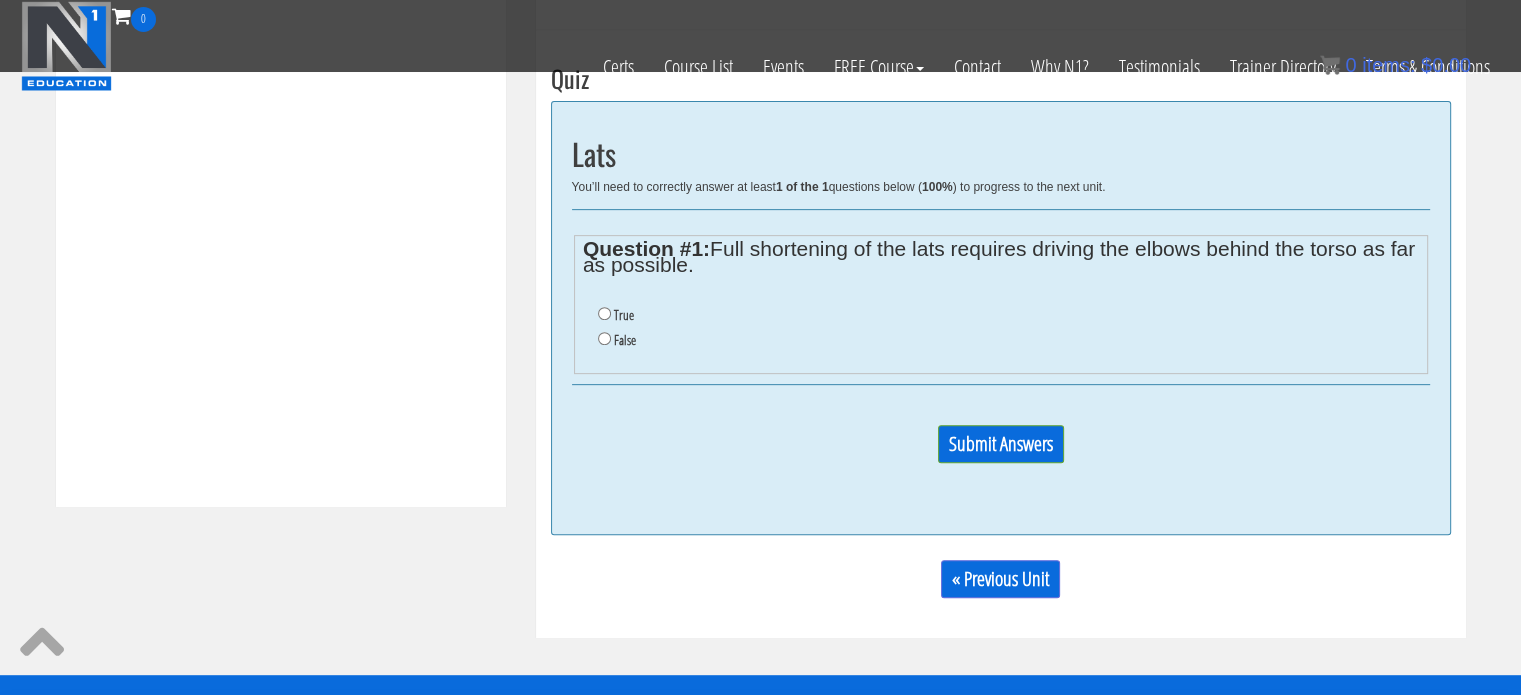 click on "True
False" at bounding box center [1000, 328] 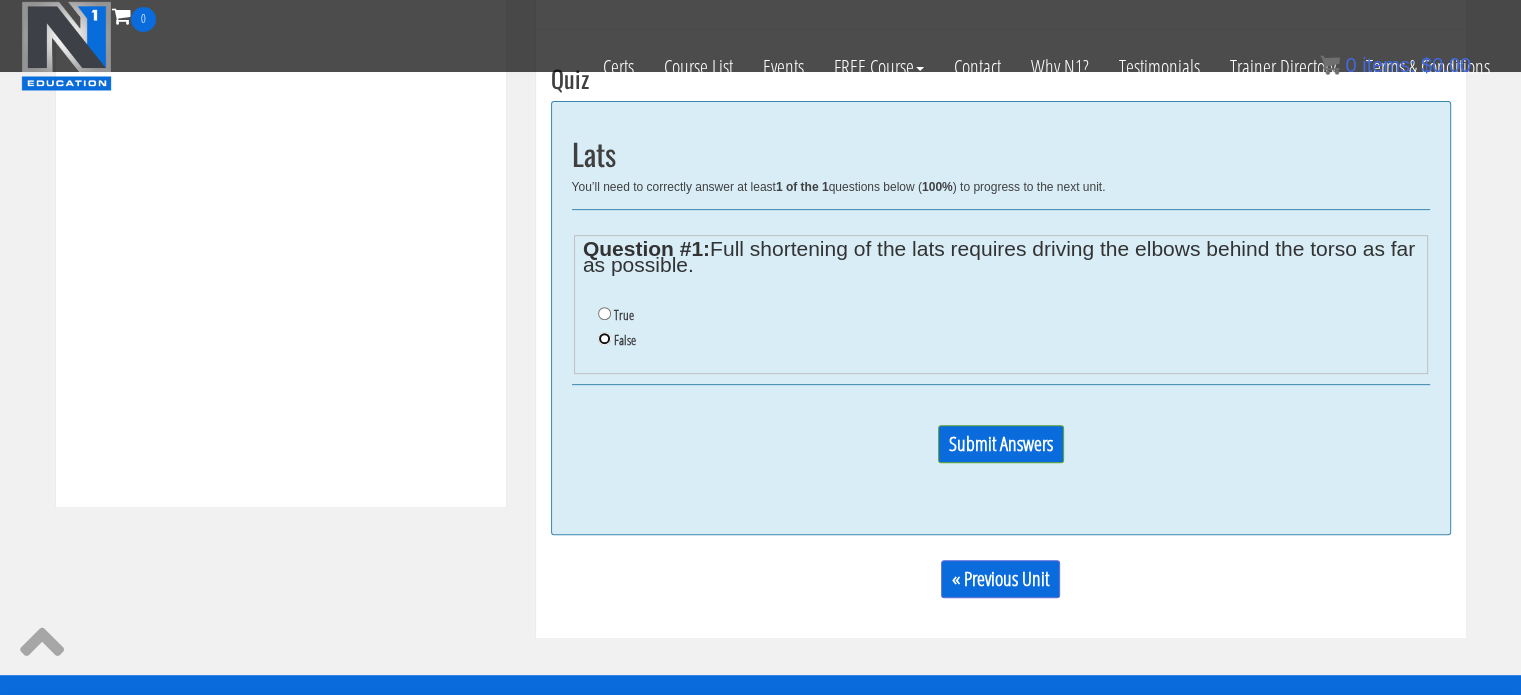 click on "False" at bounding box center (604, 338) 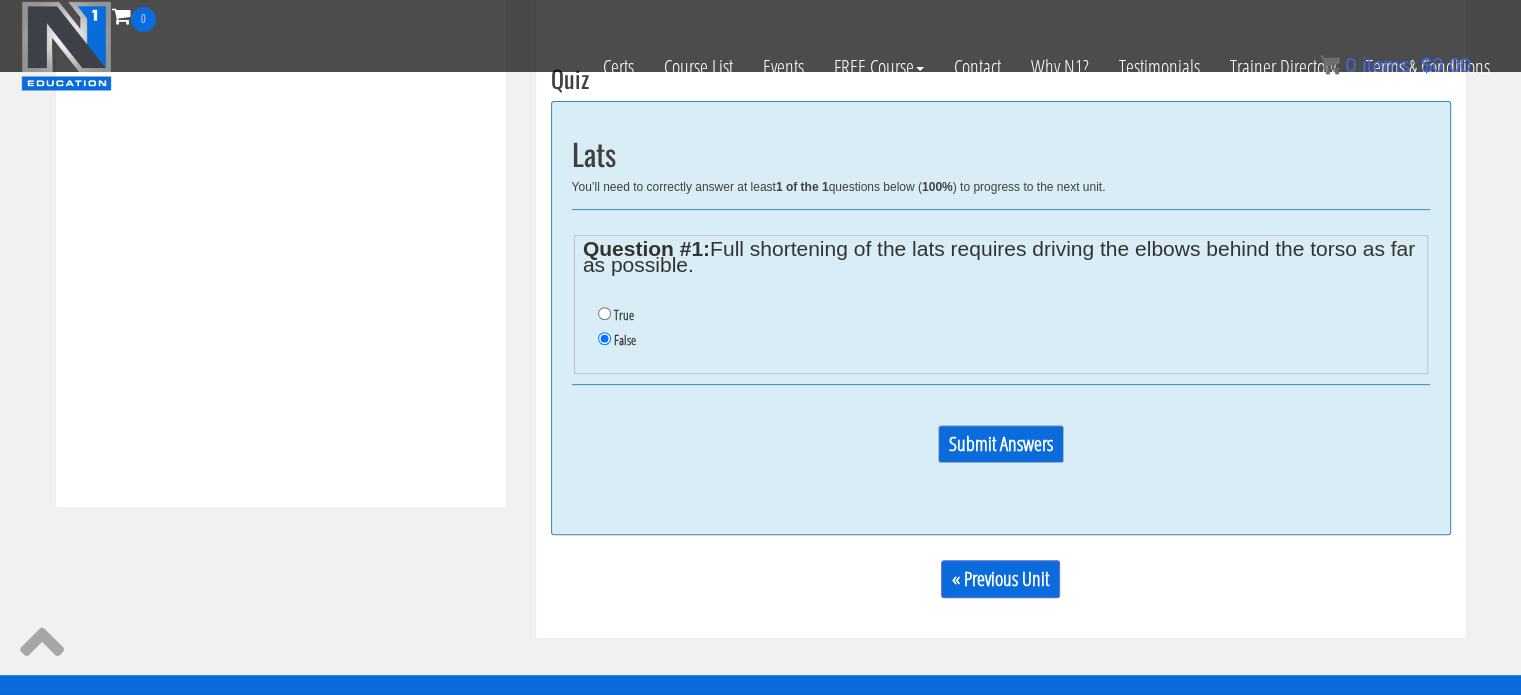 click on "Submit Answers" at bounding box center [1001, 444] 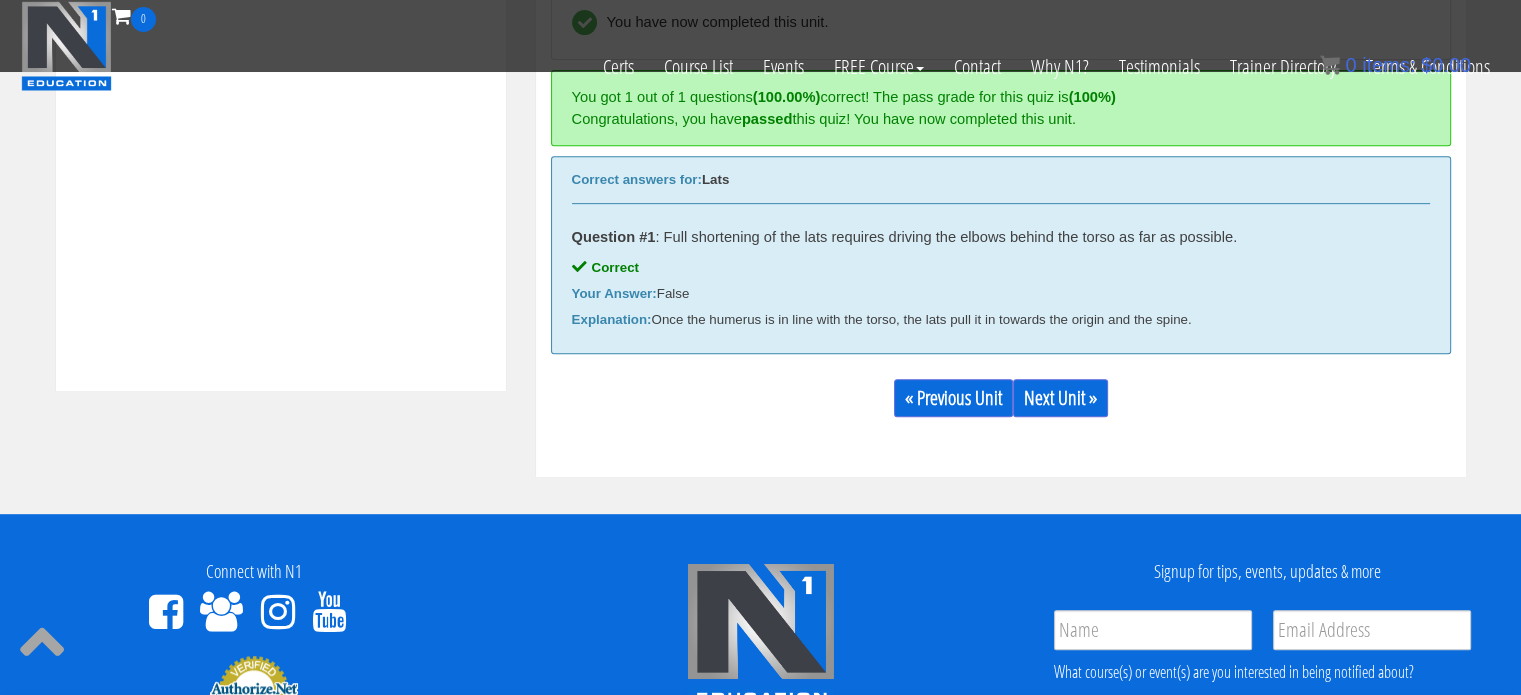 scroll, scrollTop: 884, scrollLeft: 0, axis: vertical 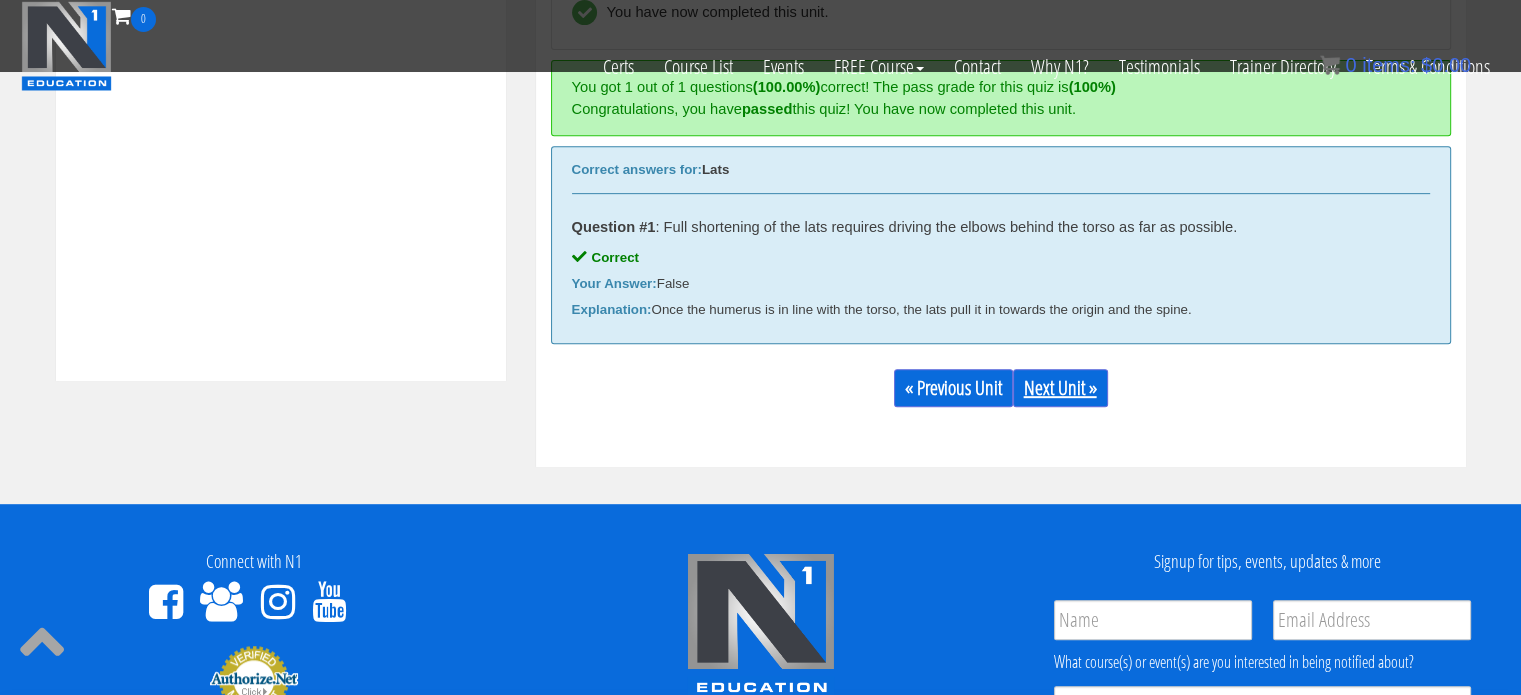 click on "Next Unit »" at bounding box center (1060, 388) 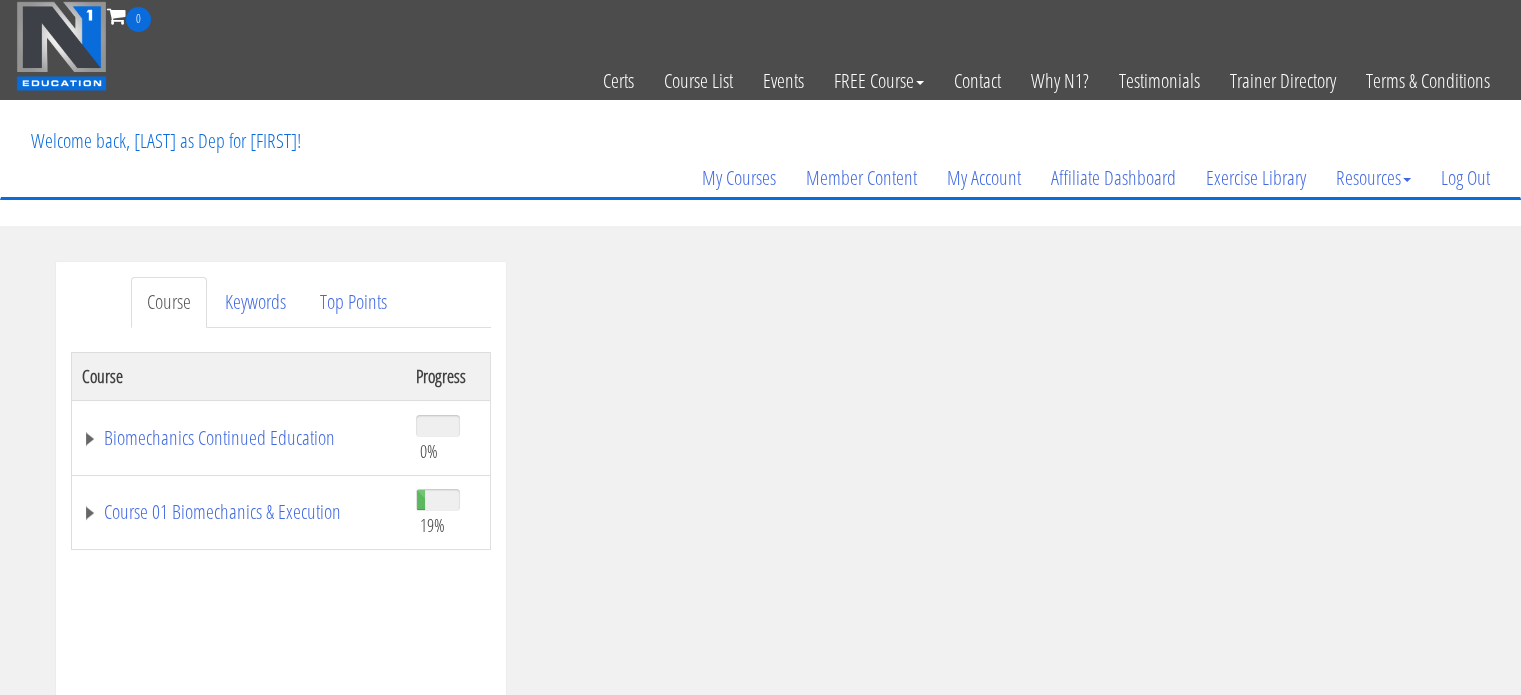 scroll, scrollTop: 0, scrollLeft: 0, axis: both 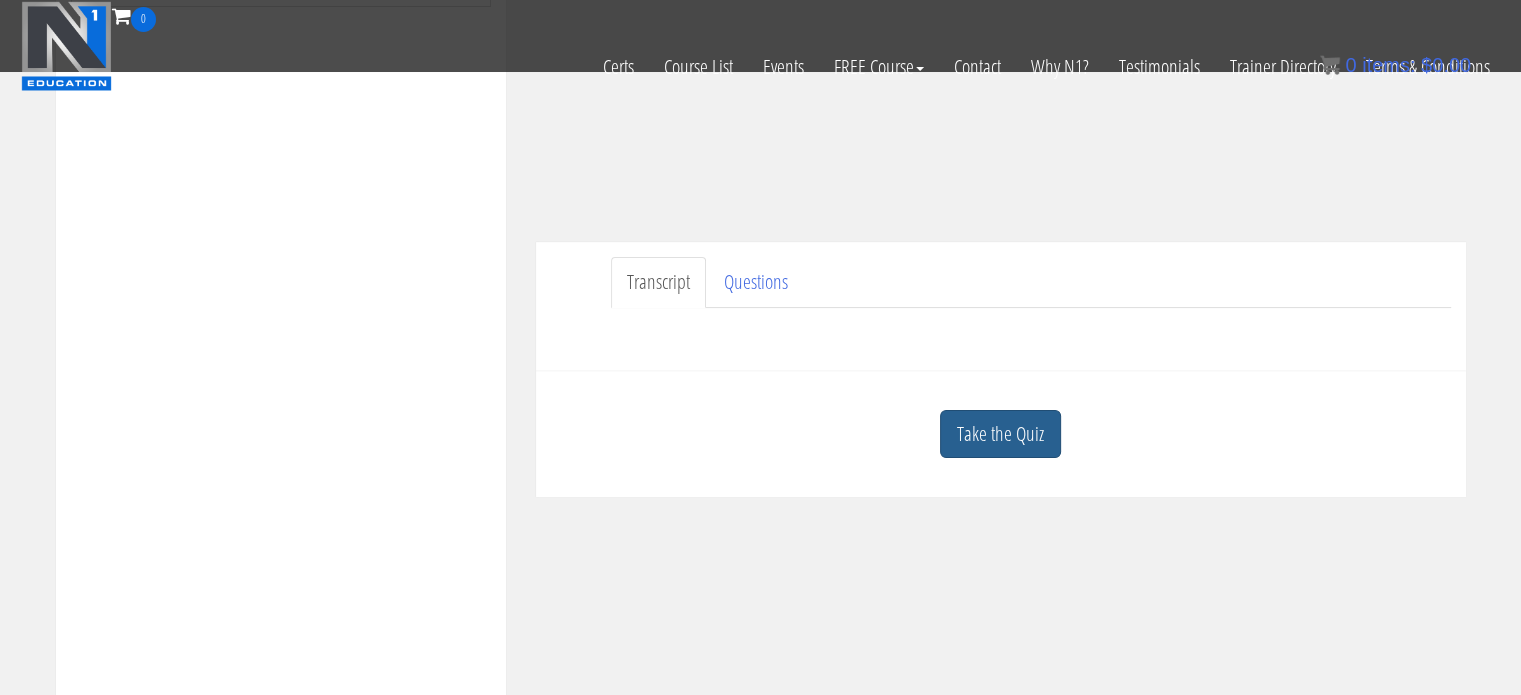 click on "Take the Quiz" at bounding box center [1000, 434] 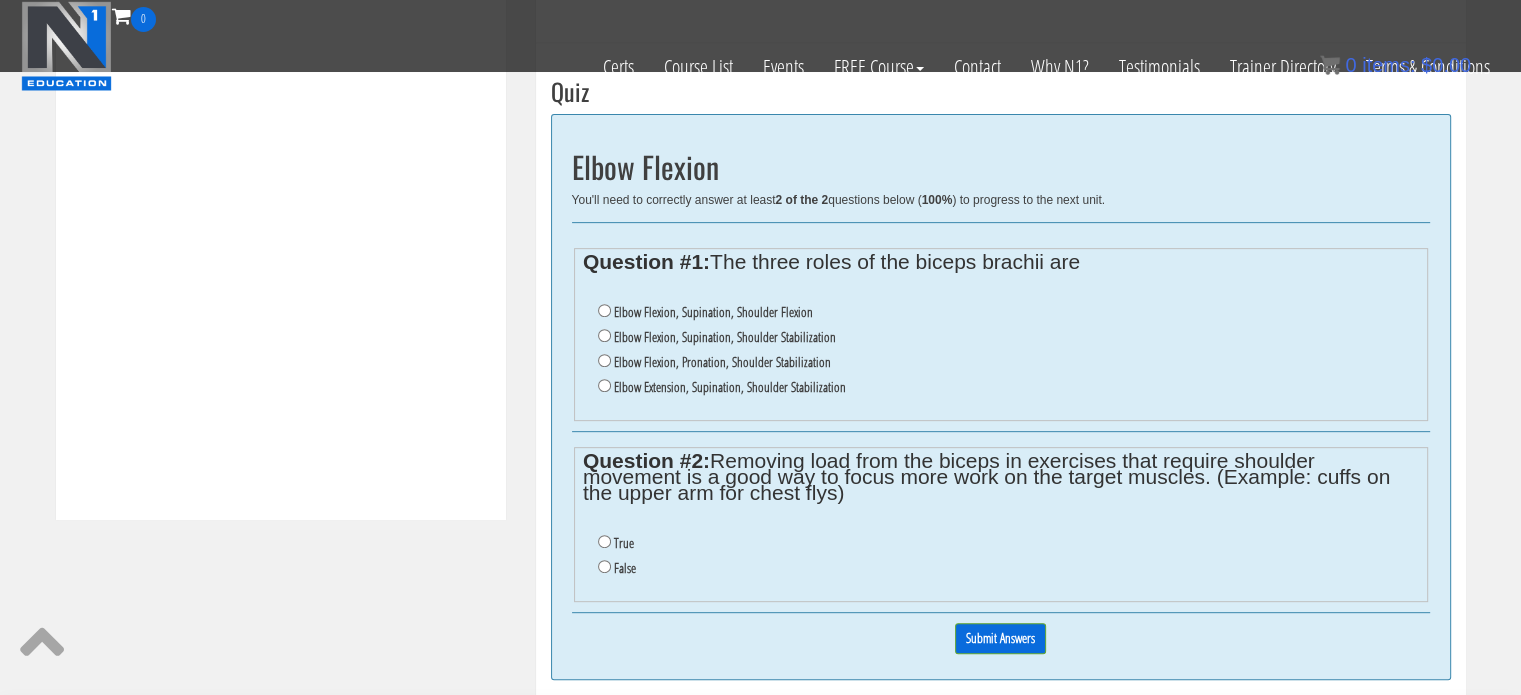 scroll, scrollTop: 740, scrollLeft: 0, axis: vertical 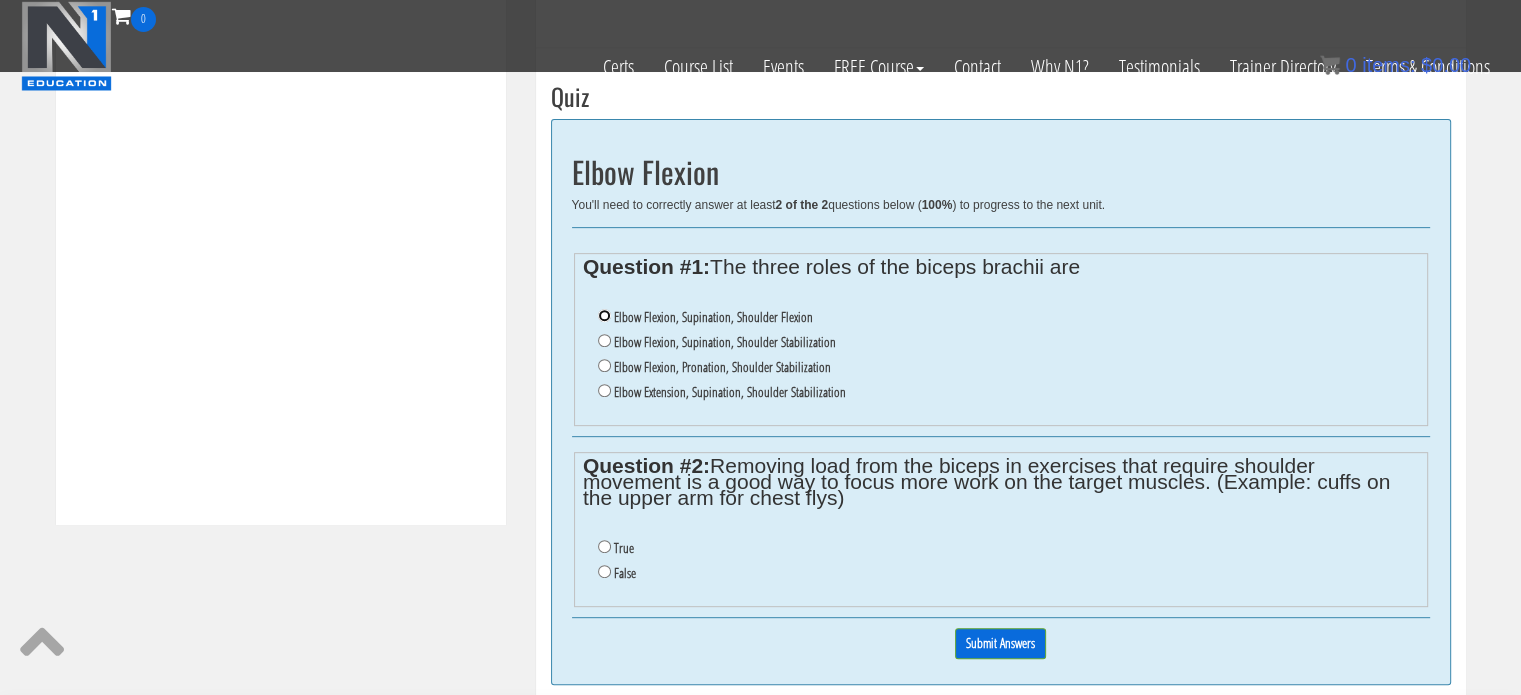 click on "Elbow Flexion, Supination, Shoulder Flexion" at bounding box center [604, 315] 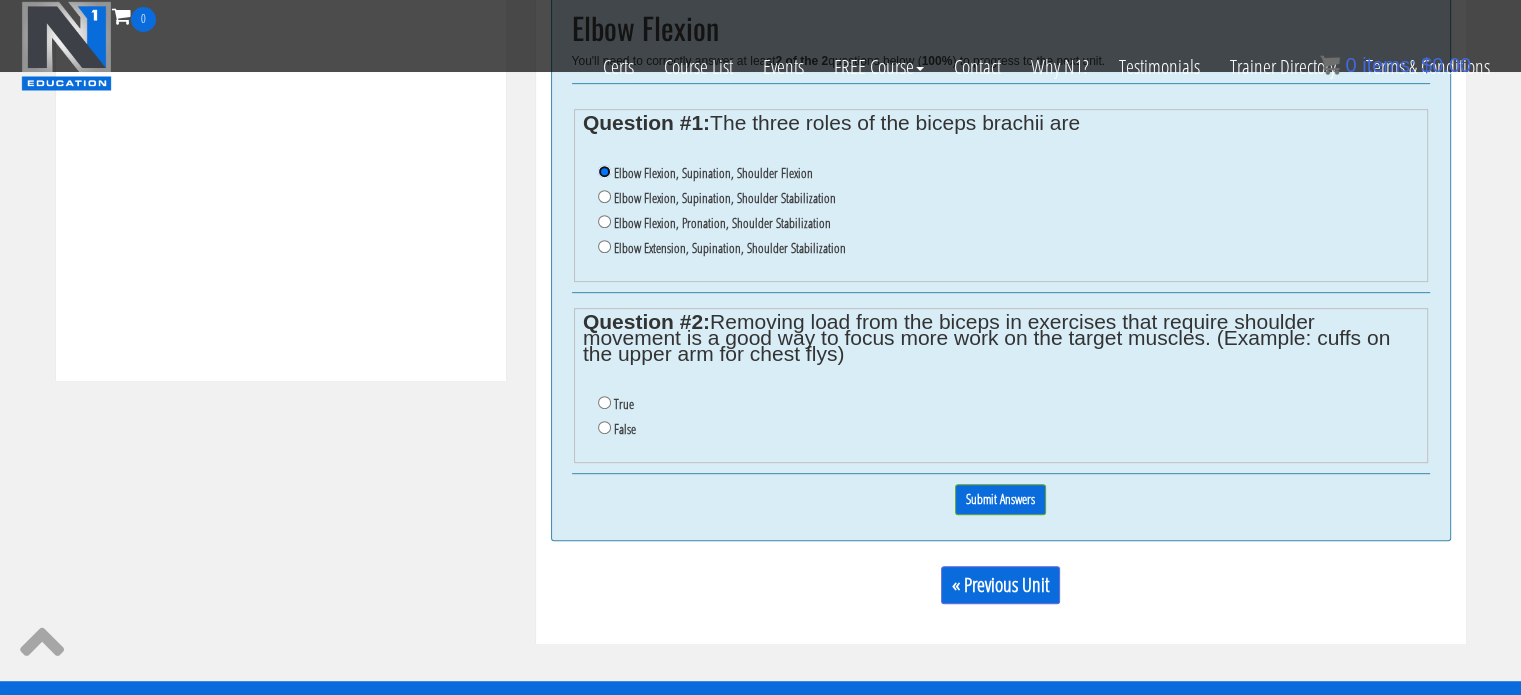scroll, scrollTop: 888, scrollLeft: 0, axis: vertical 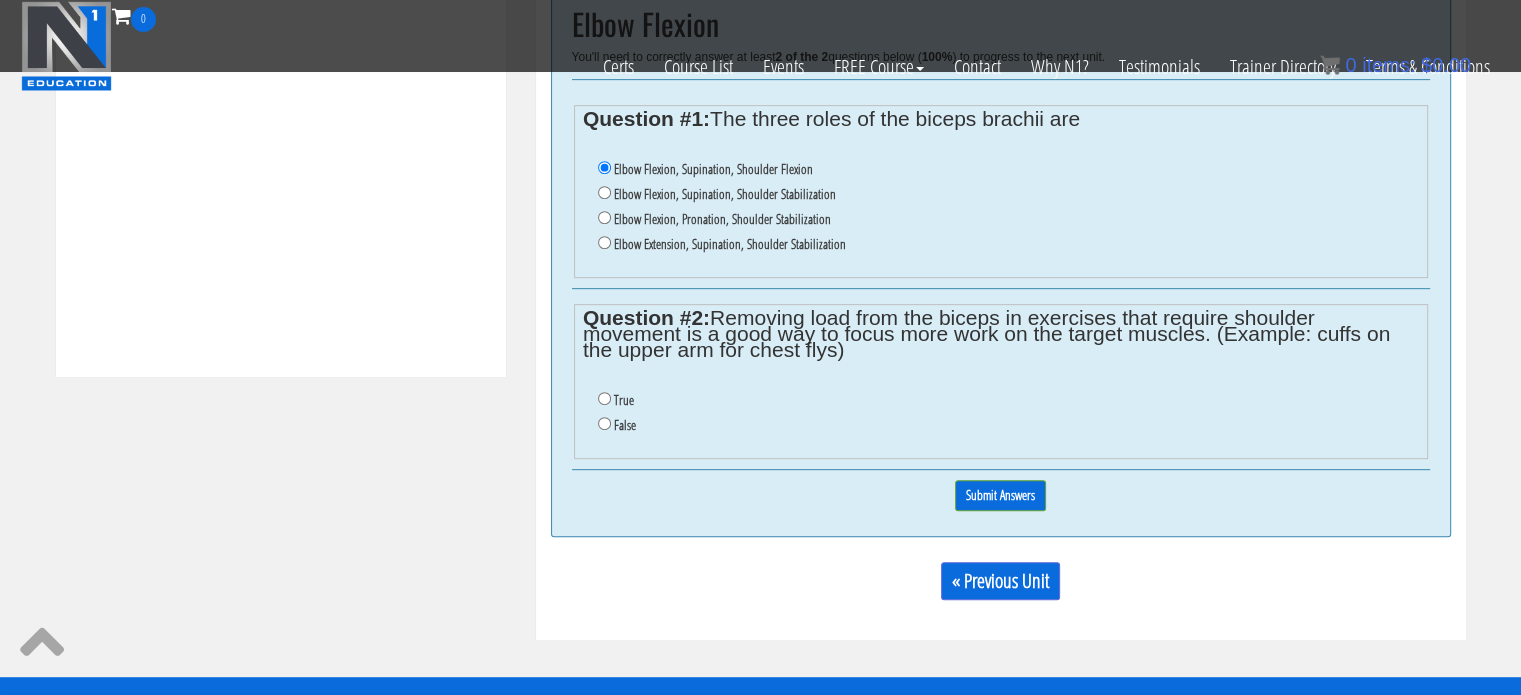 click on "True" at bounding box center [1008, 400] 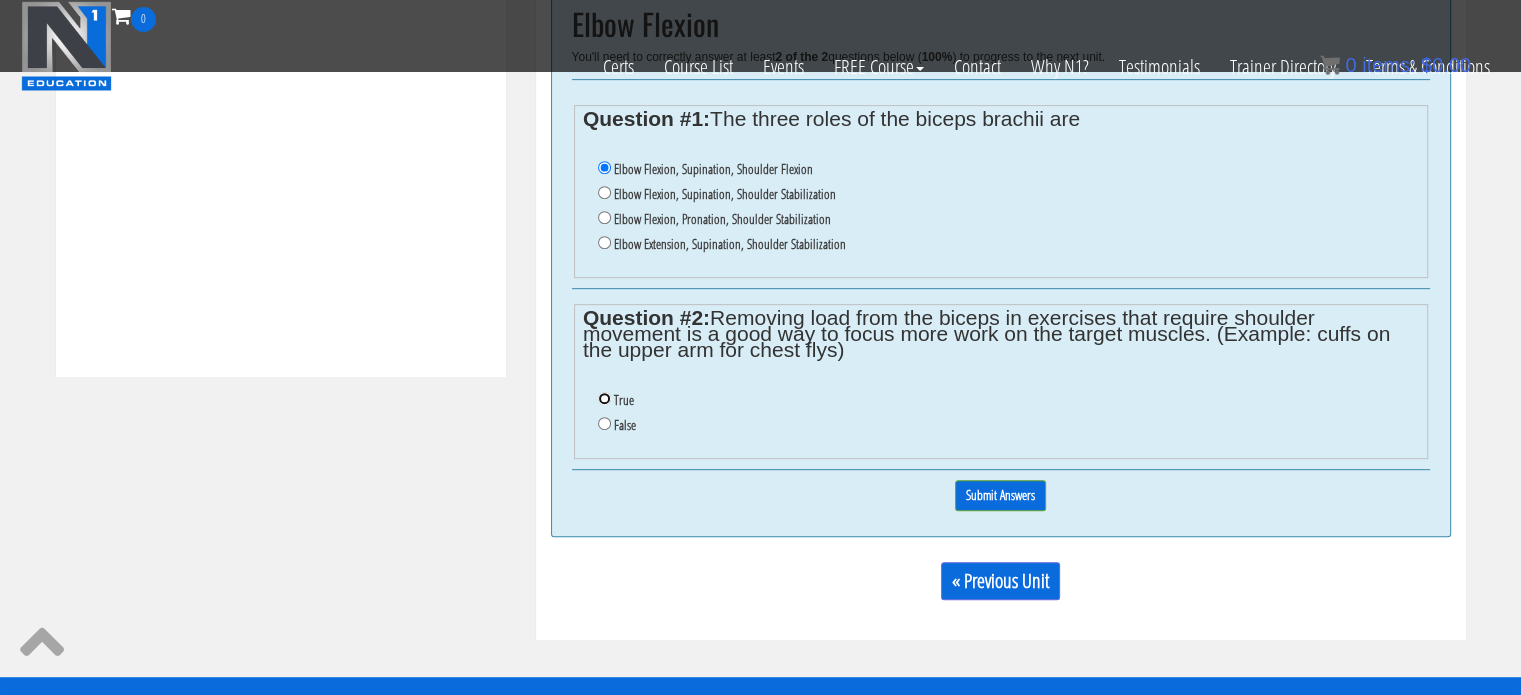 click on "True" at bounding box center (604, 398) 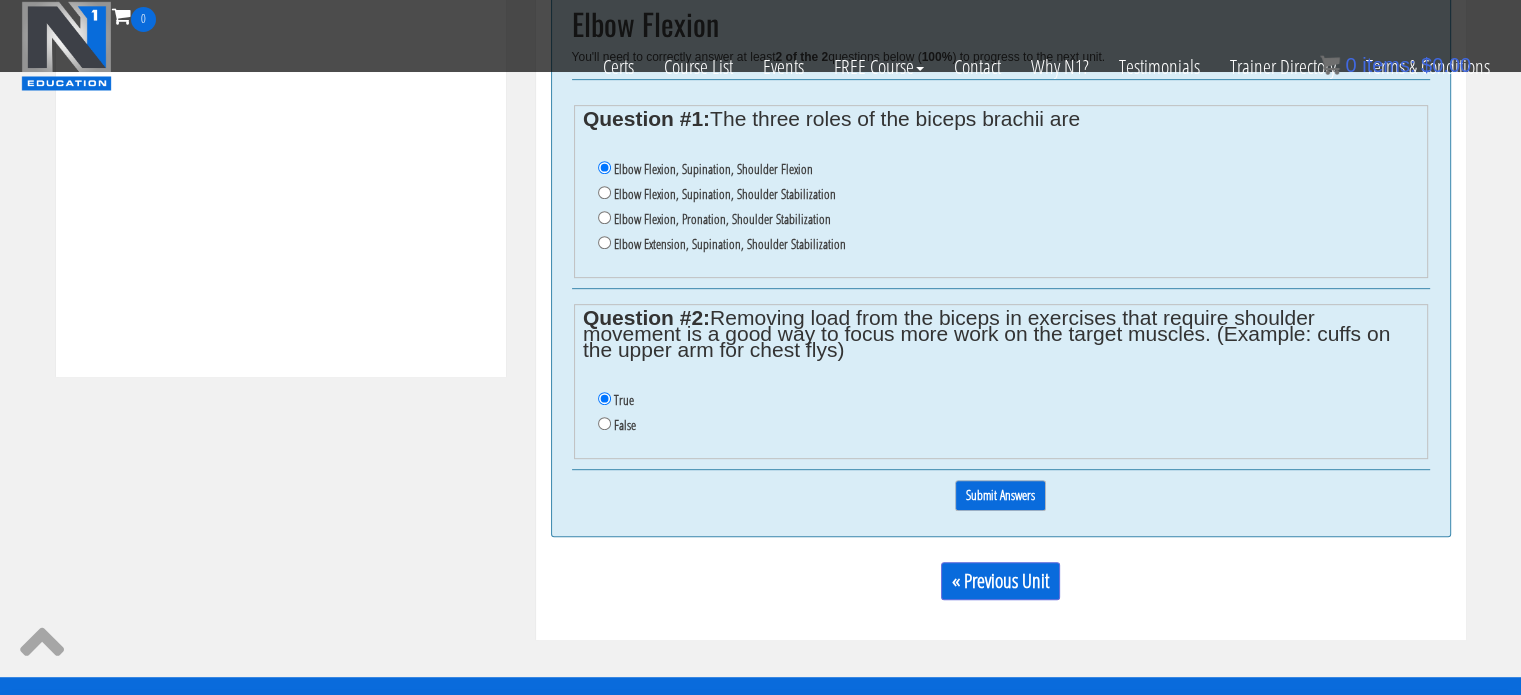 click on "Submit Answers" at bounding box center (1000, 495) 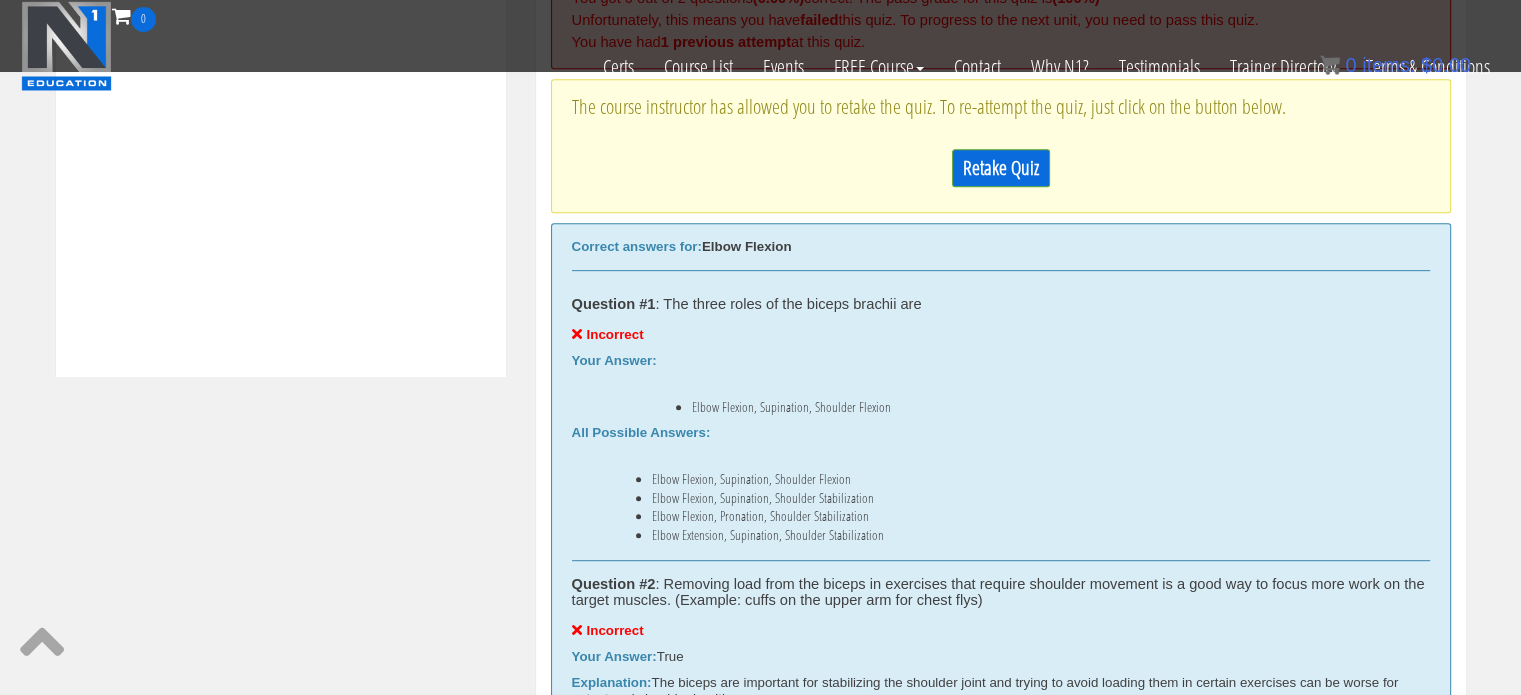 scroll, scrollTop: 758, scrollLeft: 0, axis: vertical 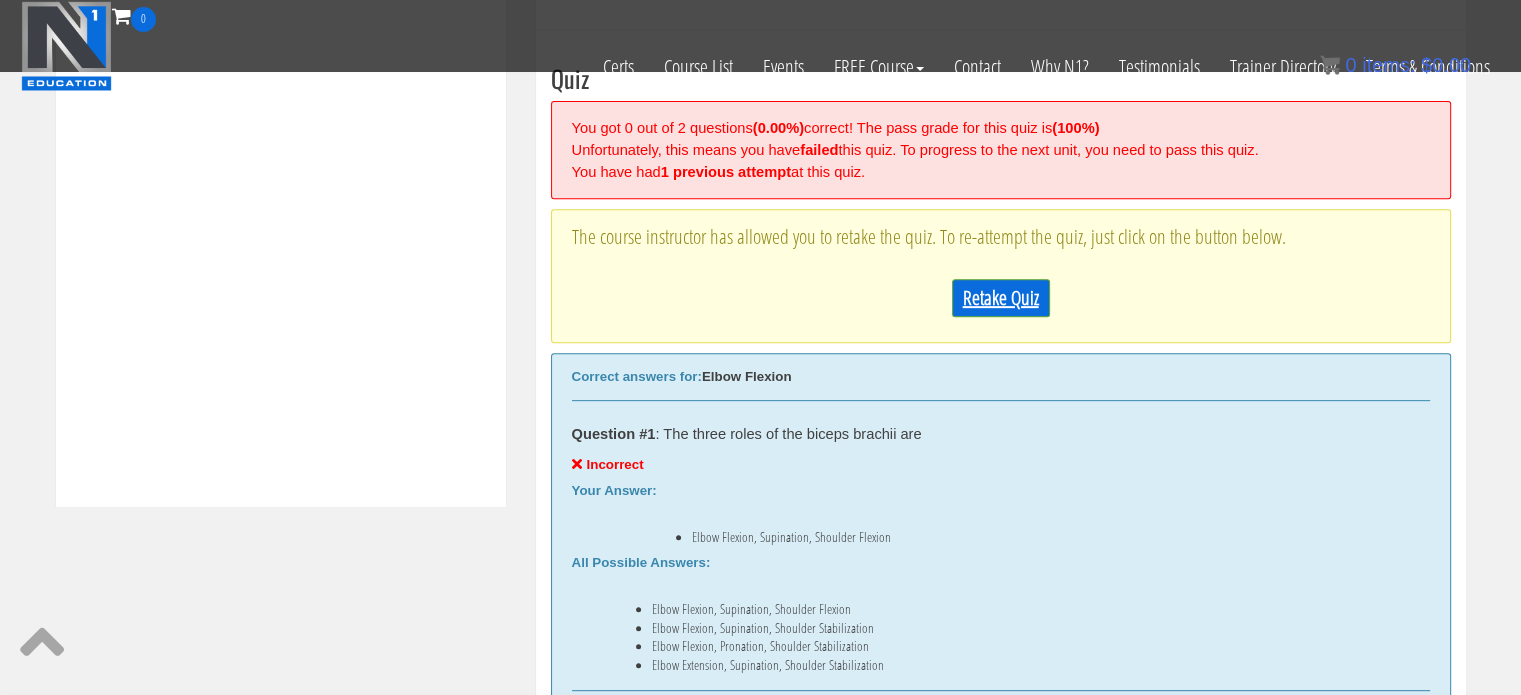 click on "Retake Quiz" at bounding box center (1001, 298) 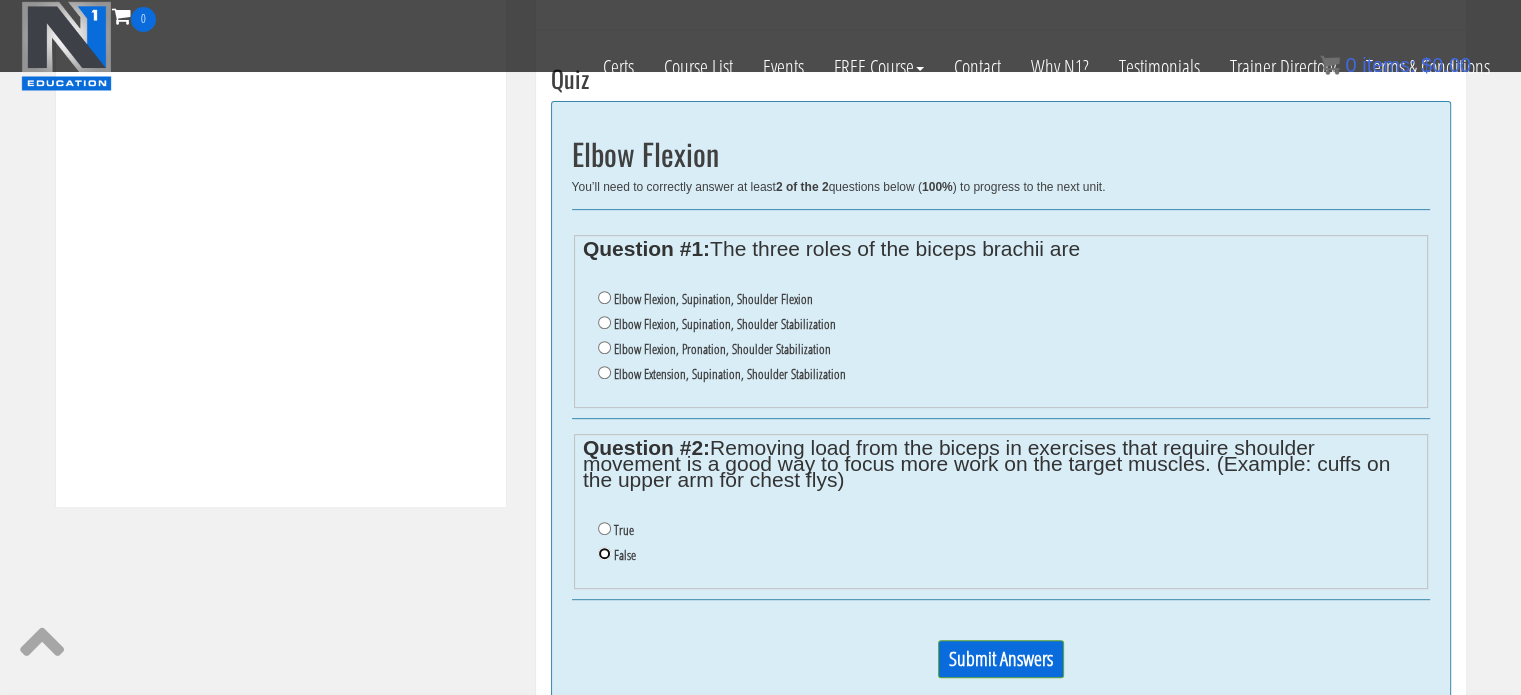 click on "False" at bounding box center (604, 553) 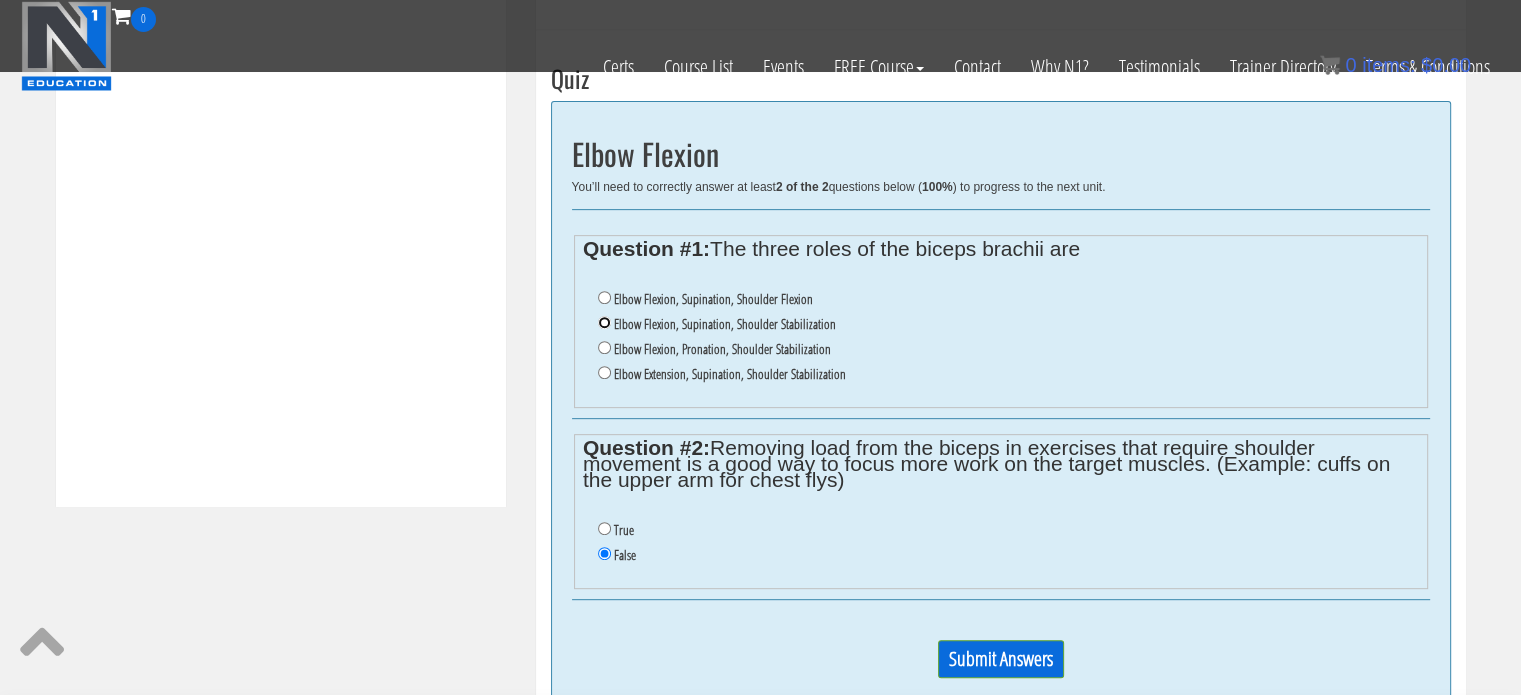 click on "Elbow Flexion, Supination, Shoulder Stabilization" at bounding box center (604, 322) 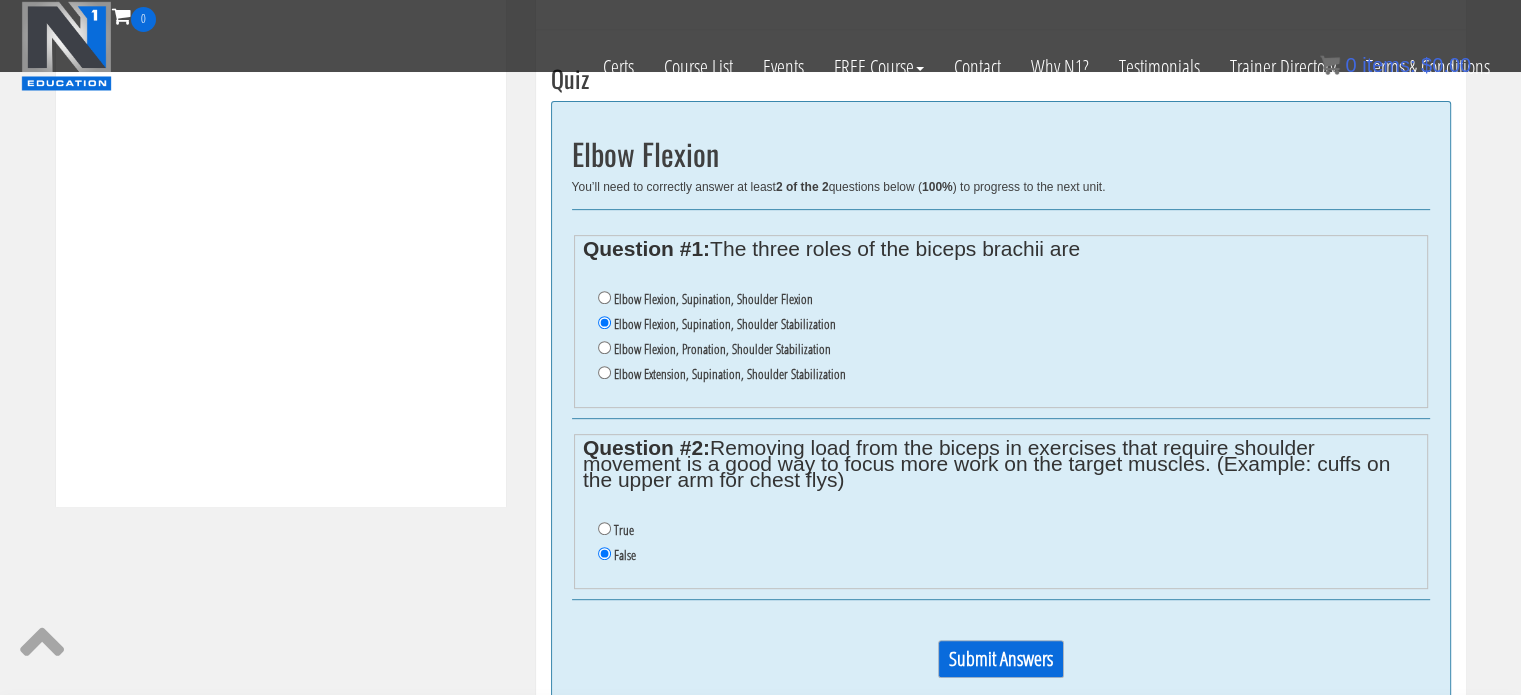 click on "Submit Answers" at bounding box center [1001, 659] 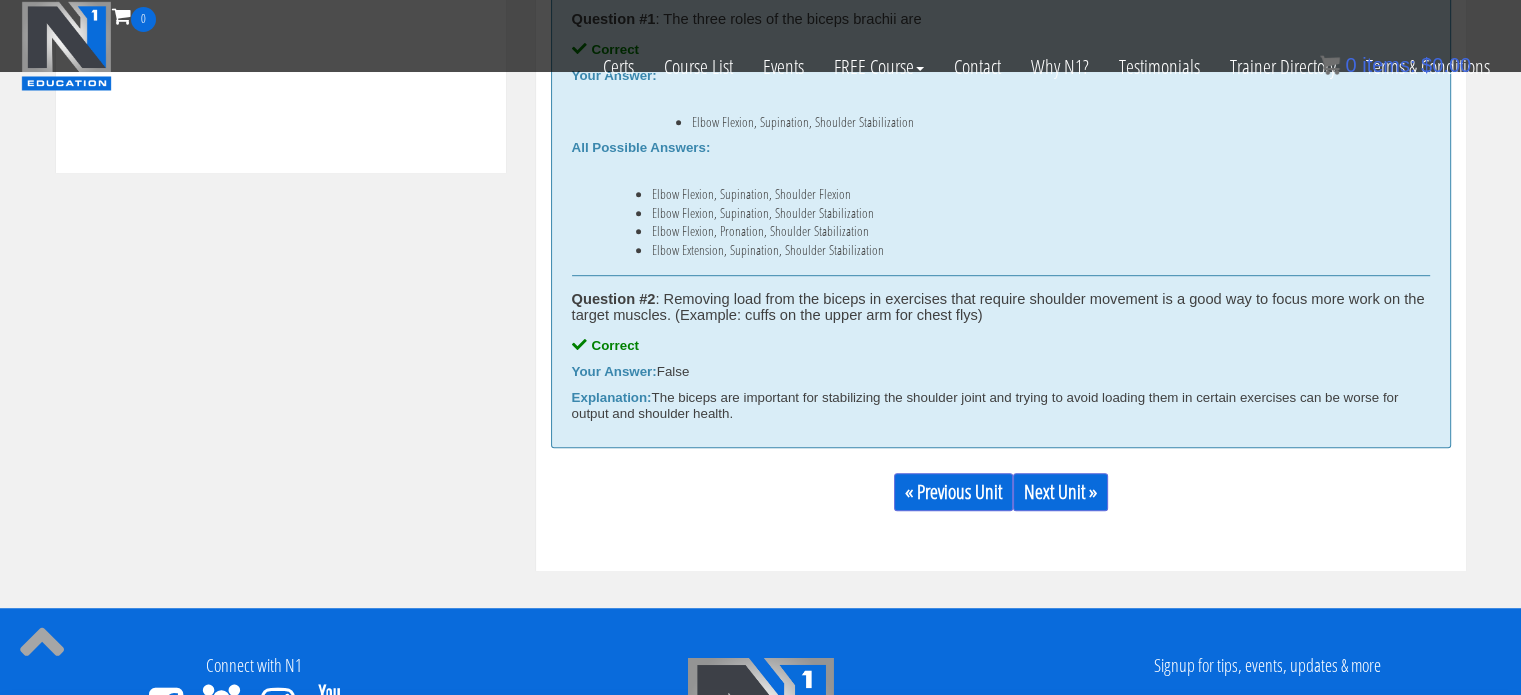 scroll, scrollTop: 1107, scrollLeft: 0, axis: vertical 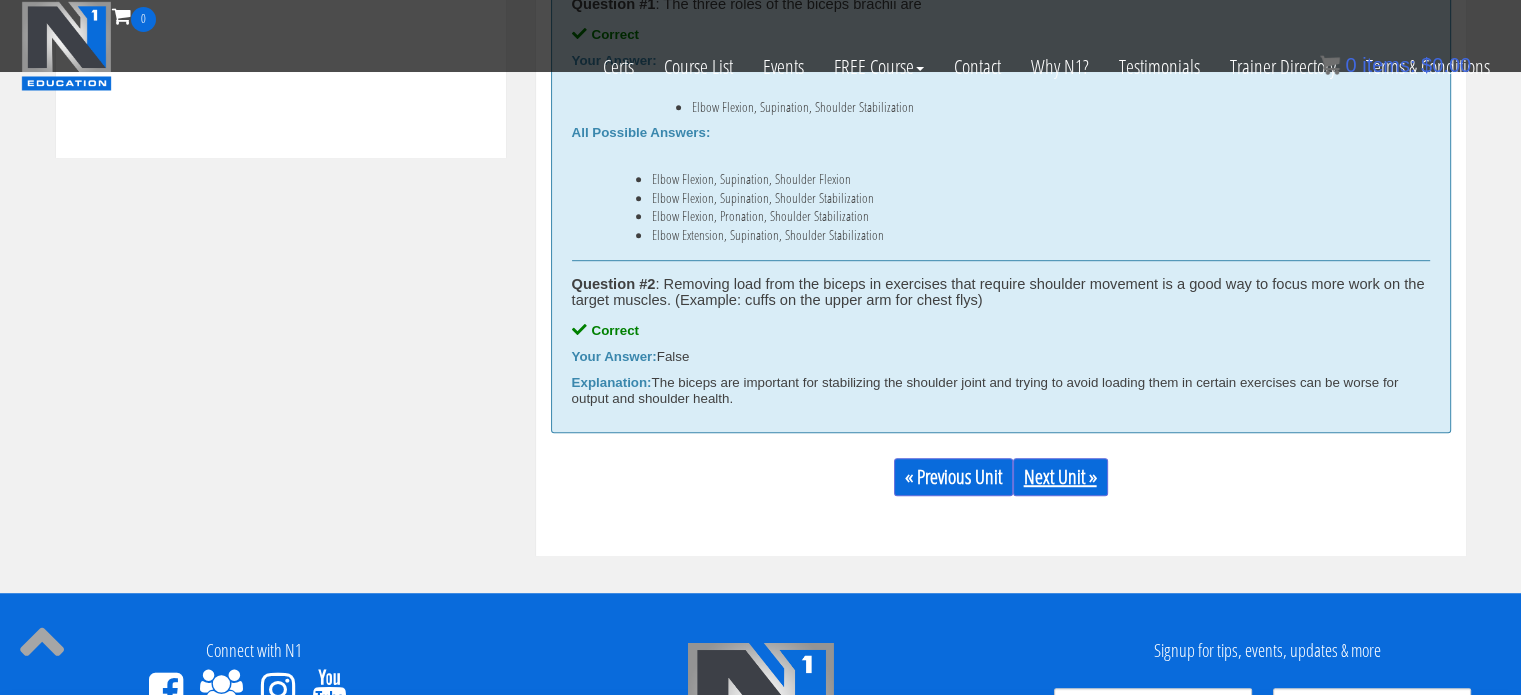 click on "Next Unit »" at bounding box center [1060, 477] 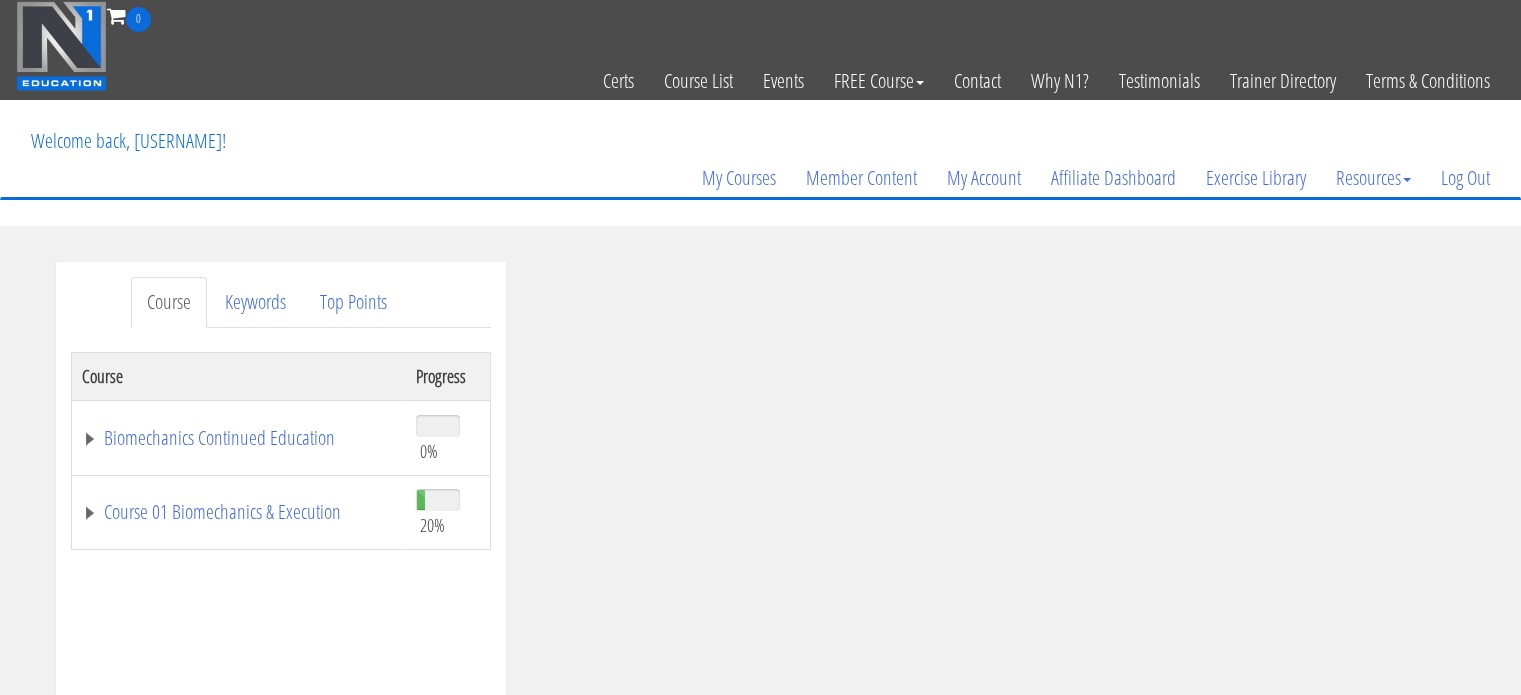 scroll, scrollTop: 0, scrollLeft: 0, axis: both 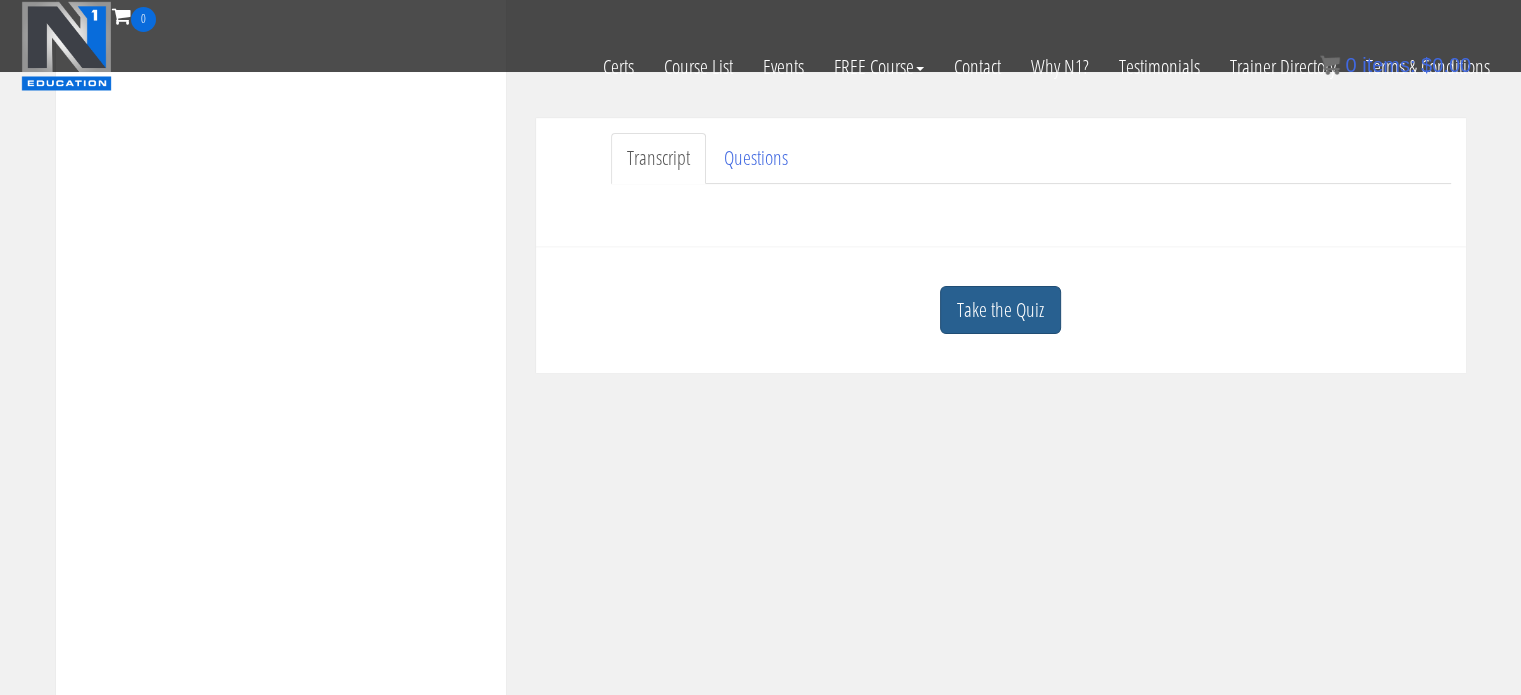click on "Take the Quiz" at bounding box center [1000, 310] 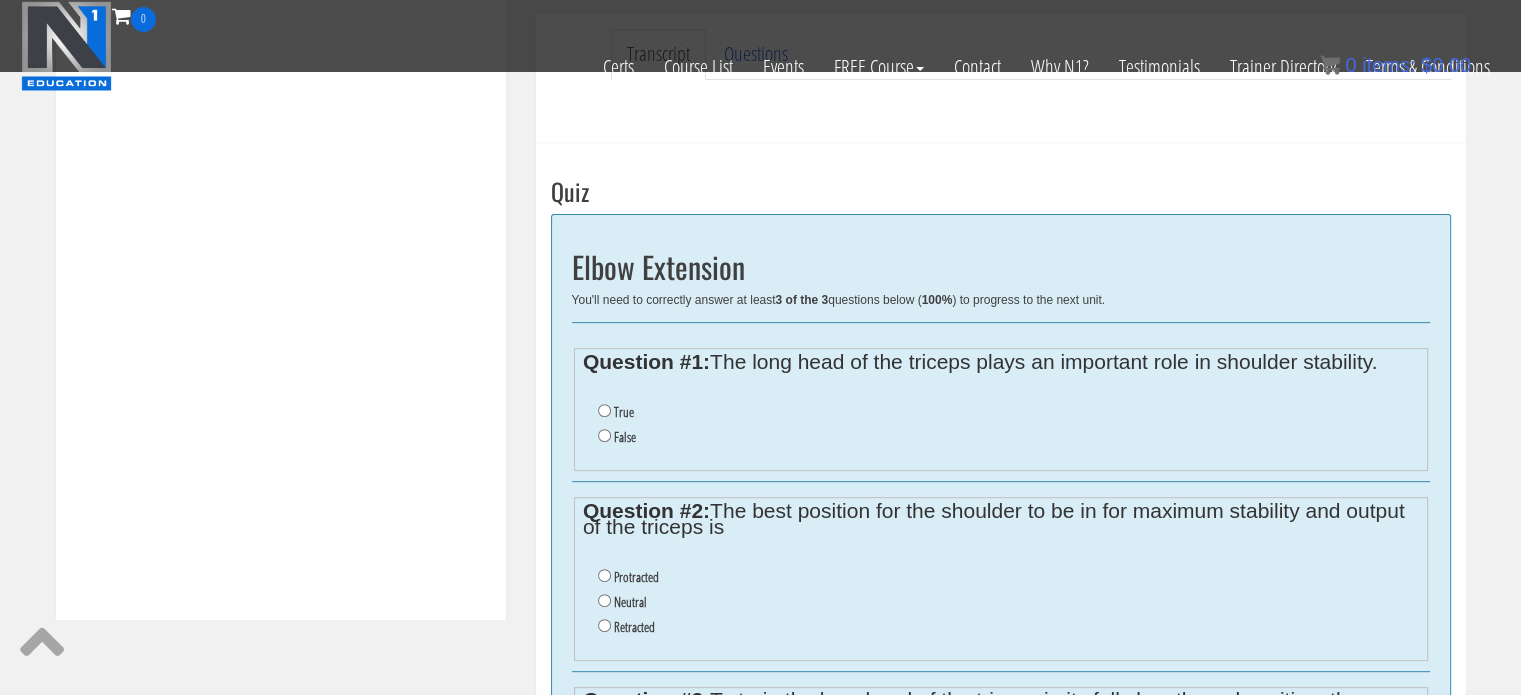scroll, scrollTop: 668, scrollLeft: 0, axis: vertical 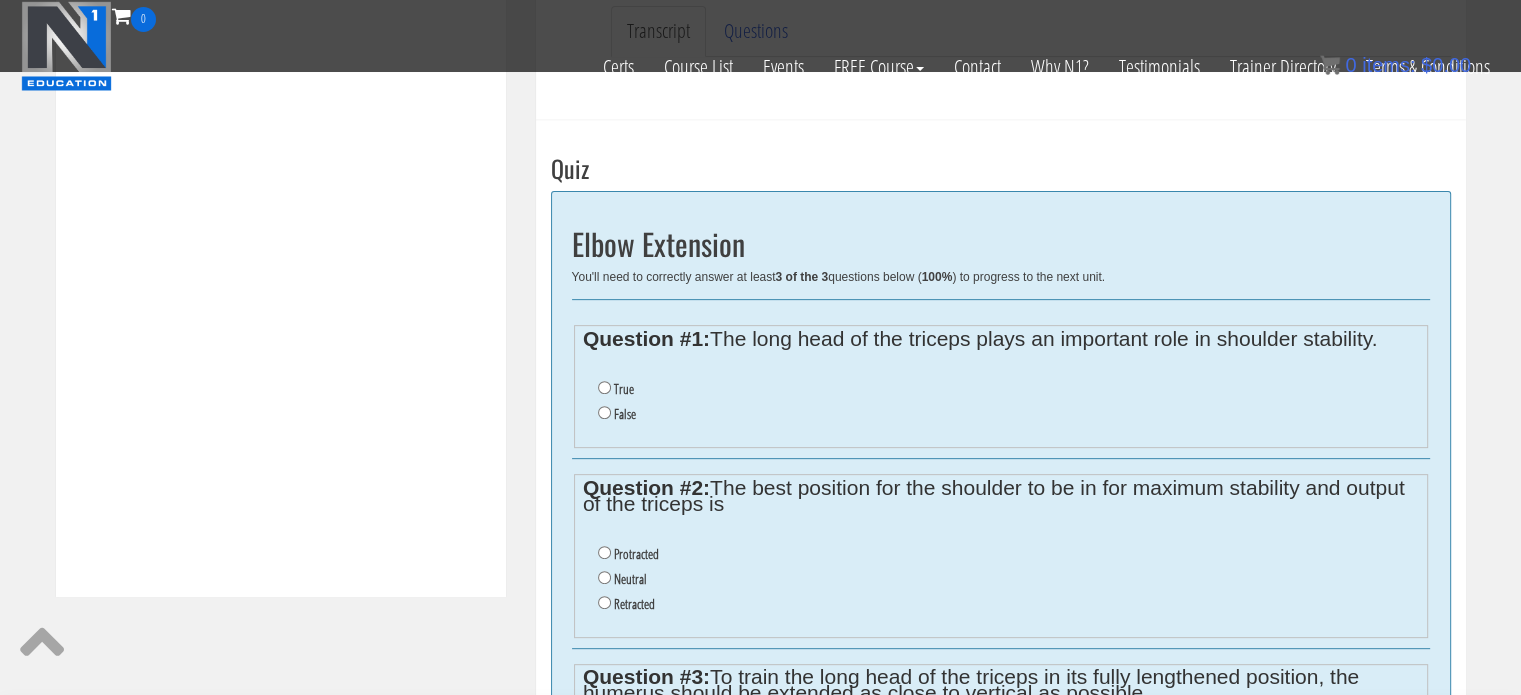 click on "False" at bounding box center (1008, 414) 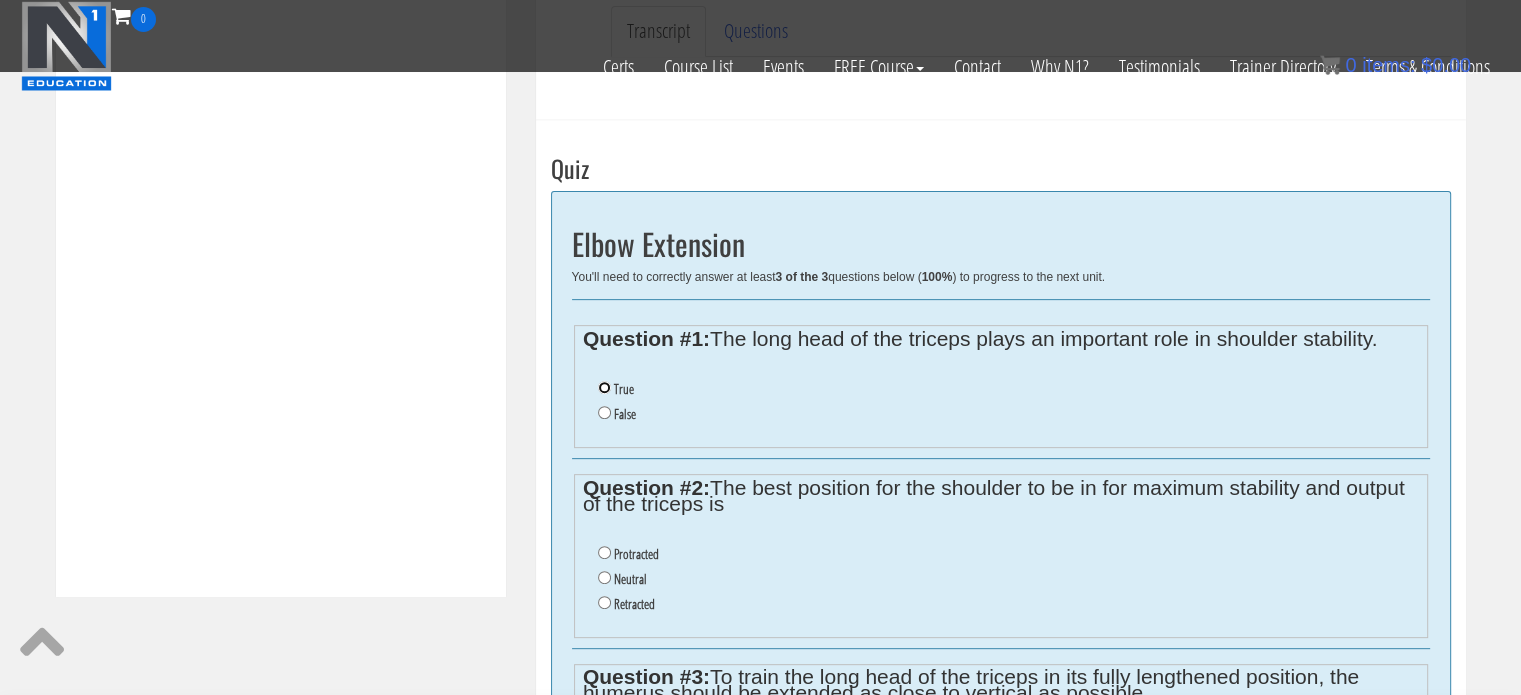 click on "True" at bounding box center [604, 387] 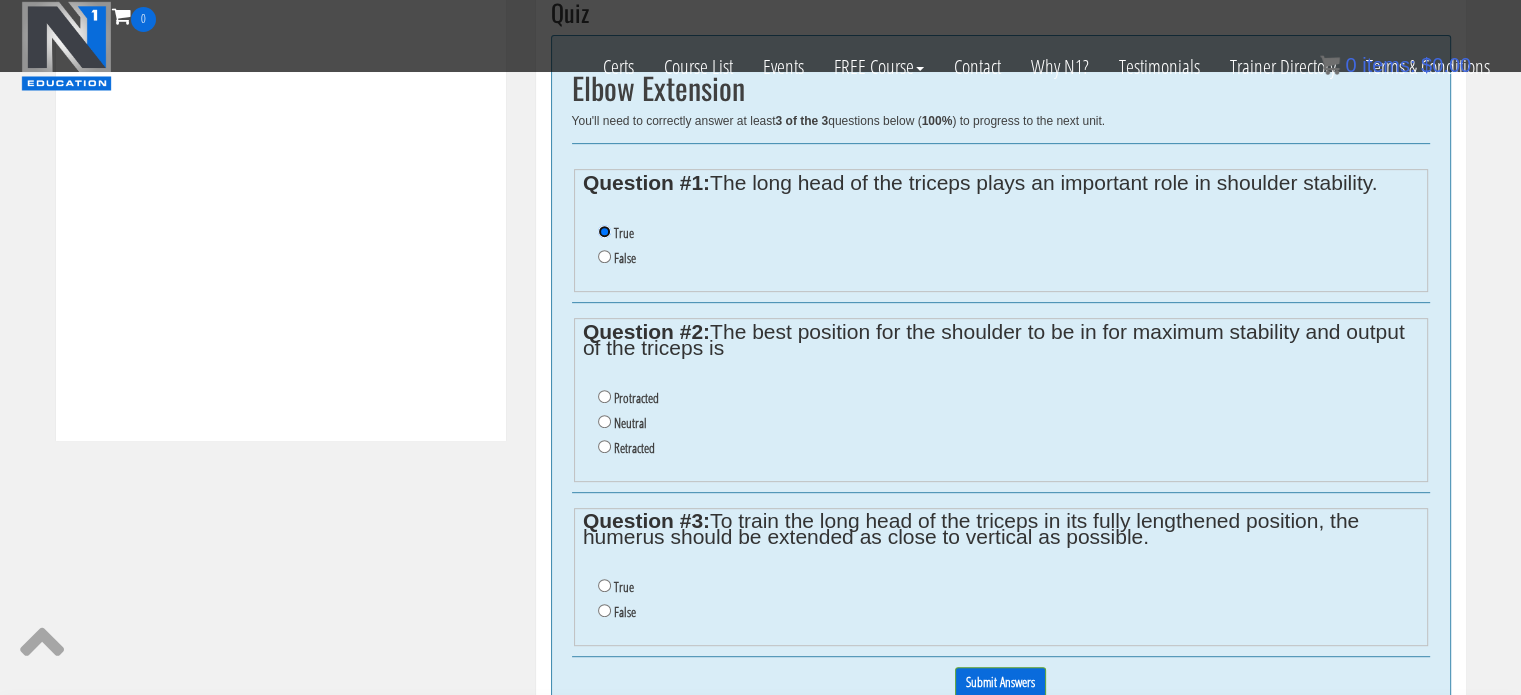 scroll, scrollTop: 866, scrollLeft: 0, axis: vertical 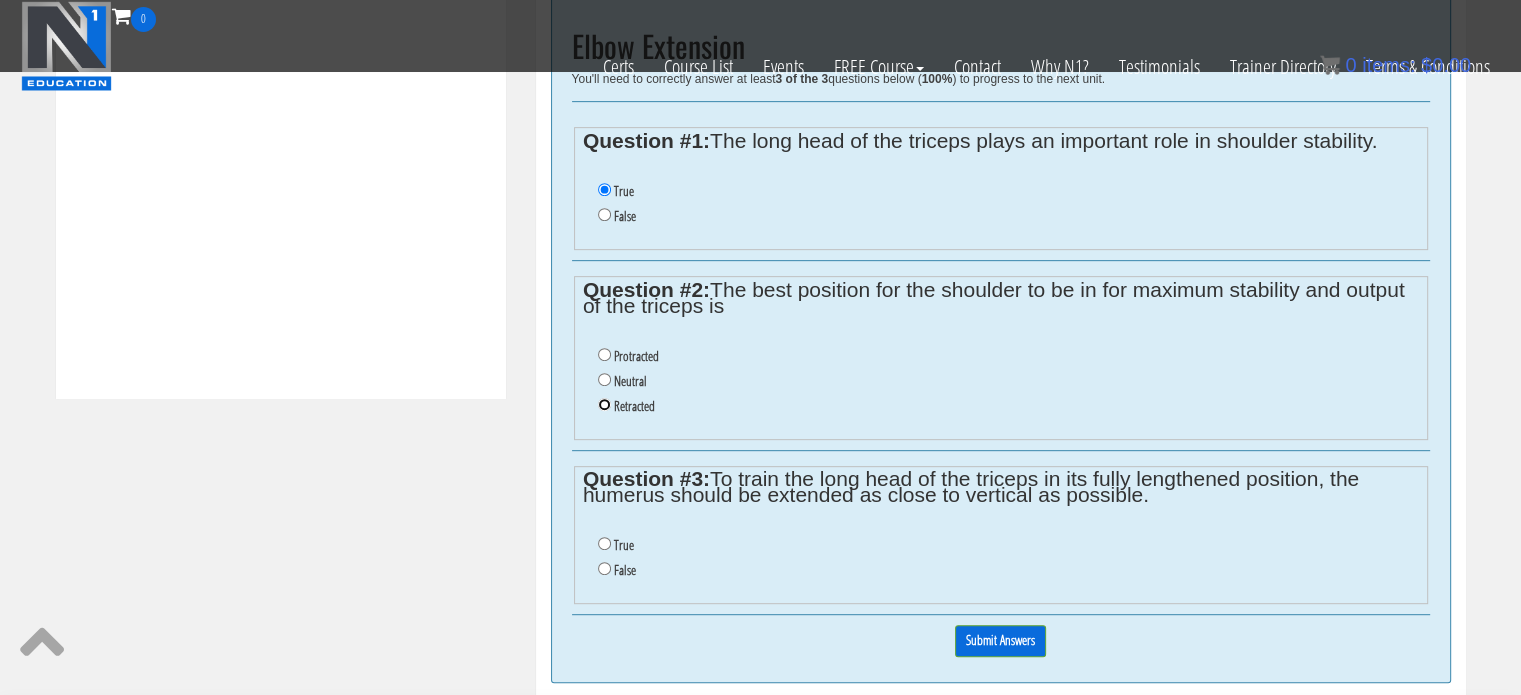 click on "Retracted" at bounding box center (604, 404) 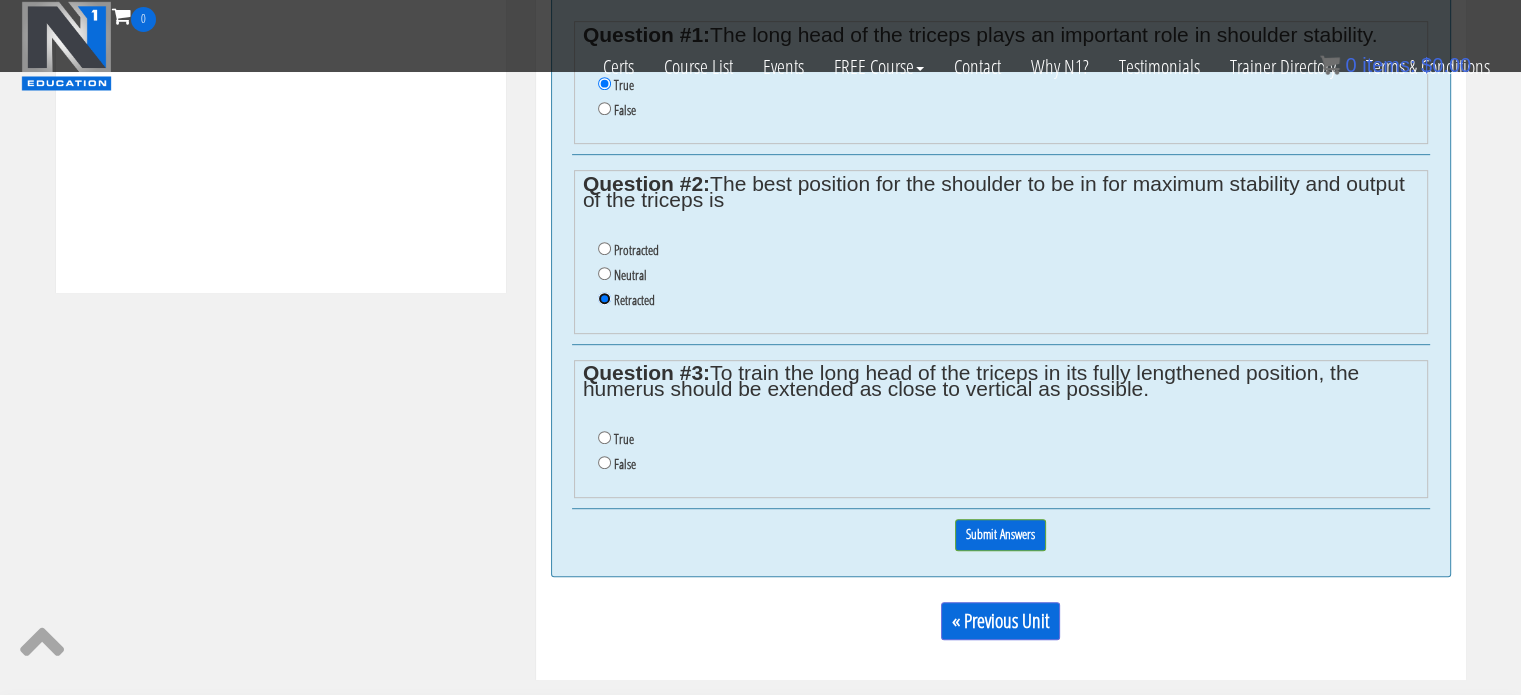 scroll, scrollTop: 995, scrollLeft: 0, axis: vertical 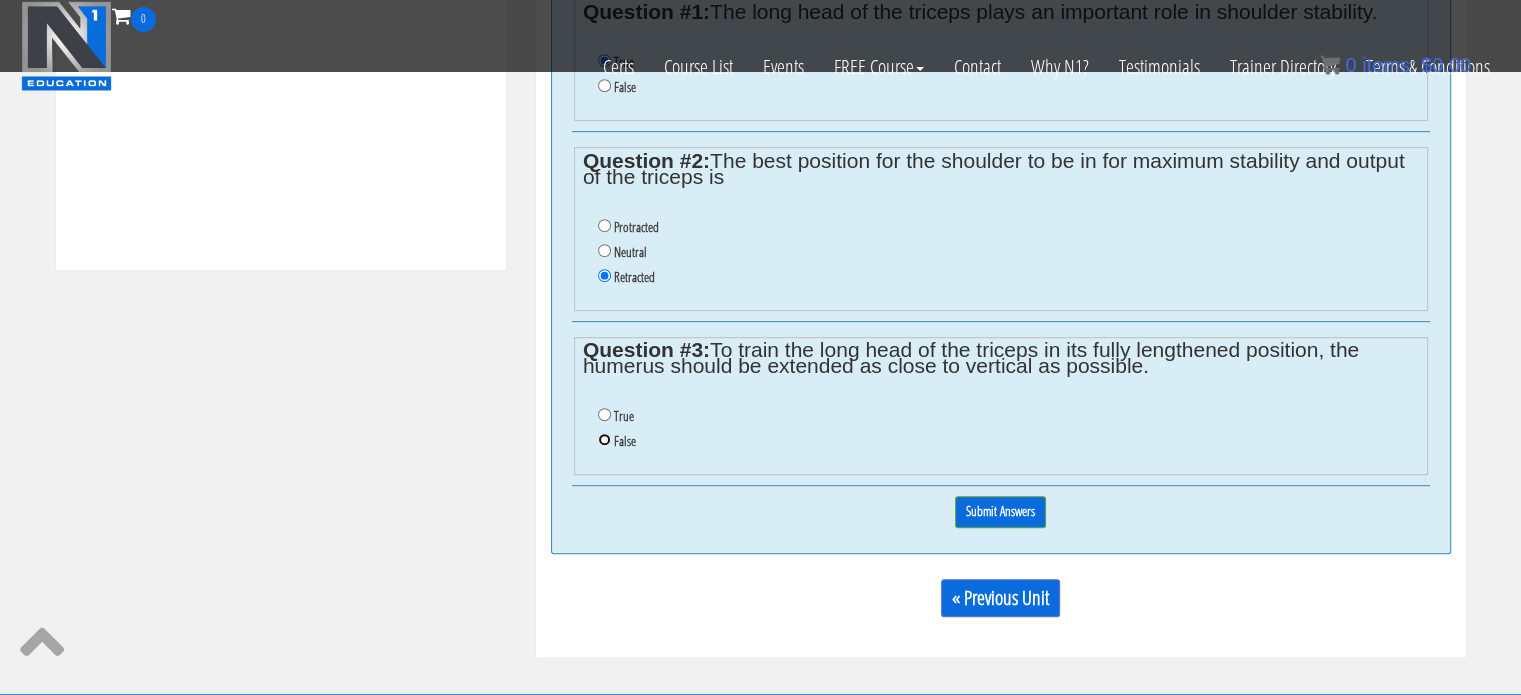 click on "False" at bounding box center [604, 439] 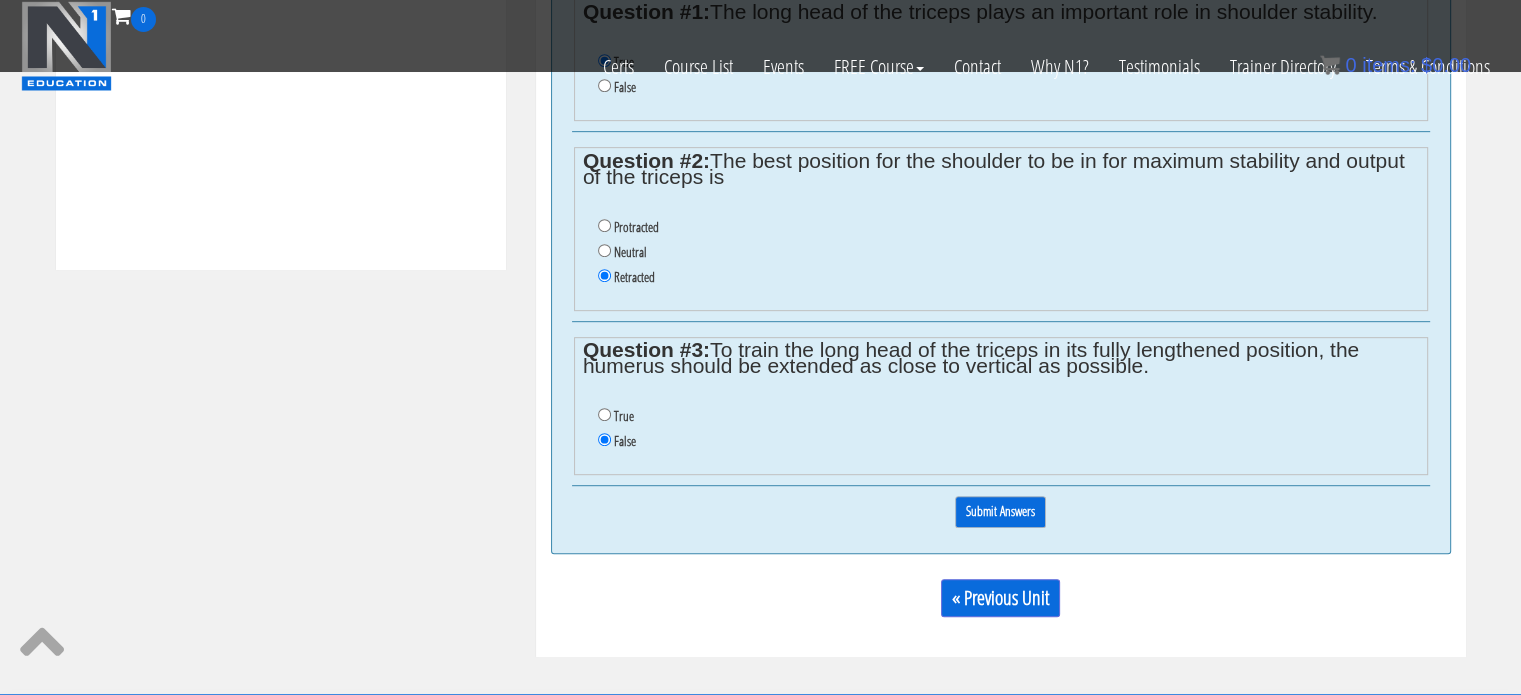 click on "Submit Answers" at bounding box center [1000, 511] 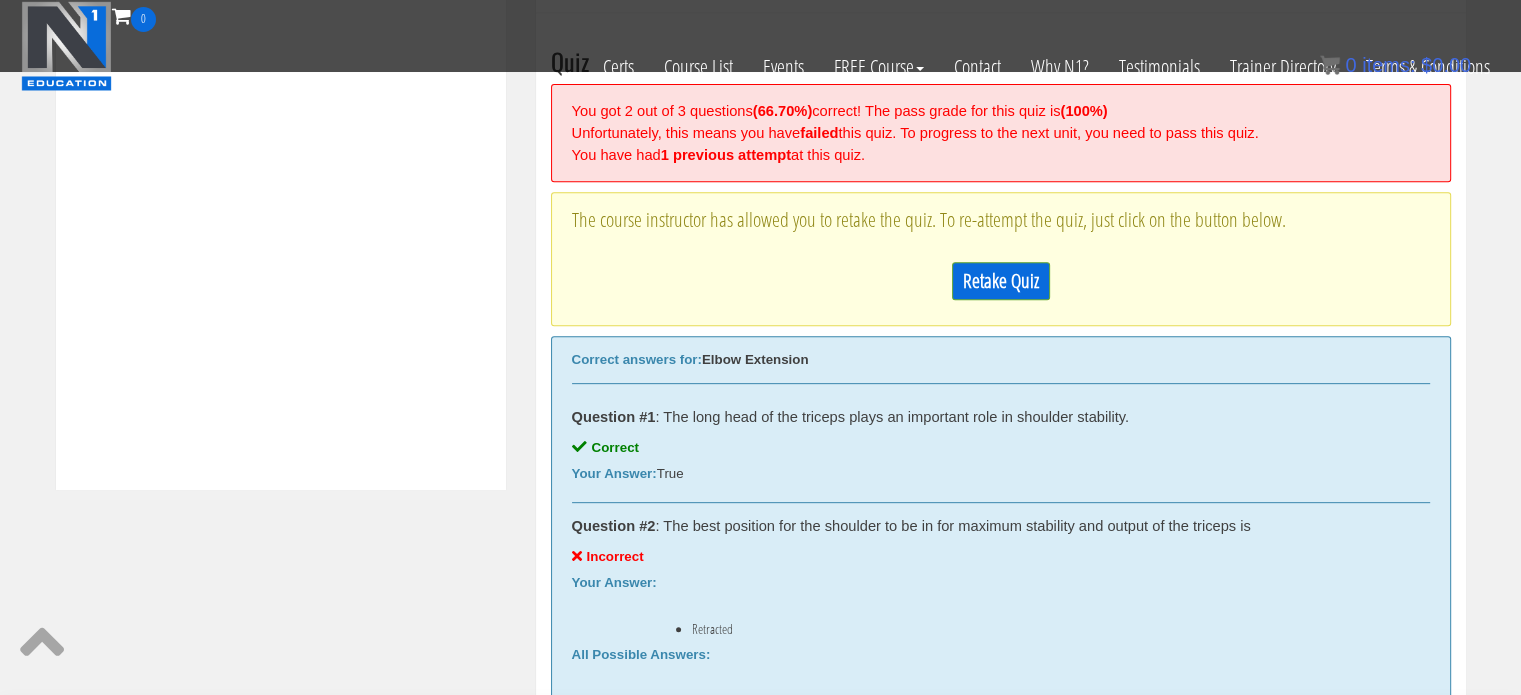 scroll, scrollTop: 758, scrollLeft: 0, axis: vertical 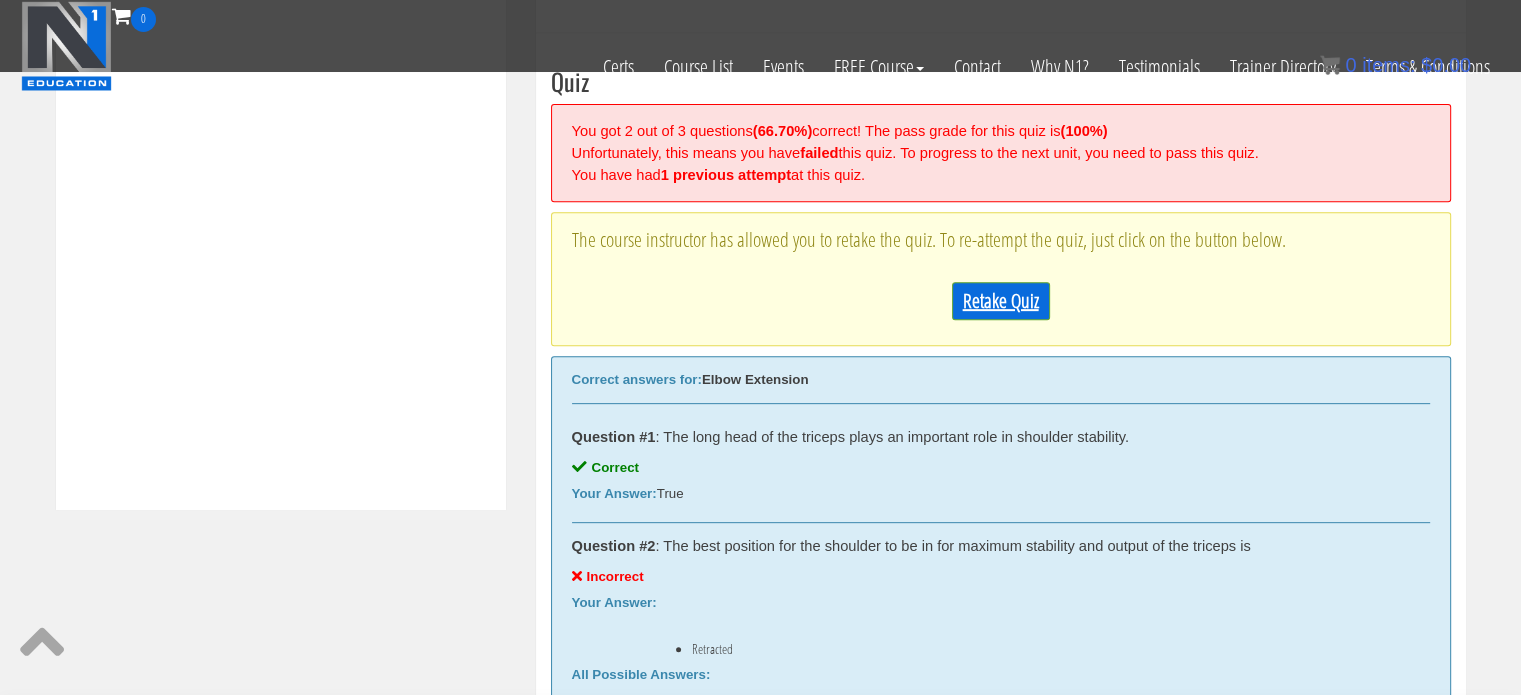 click on "Retake Quiz" at bounding box center (1001, 301) 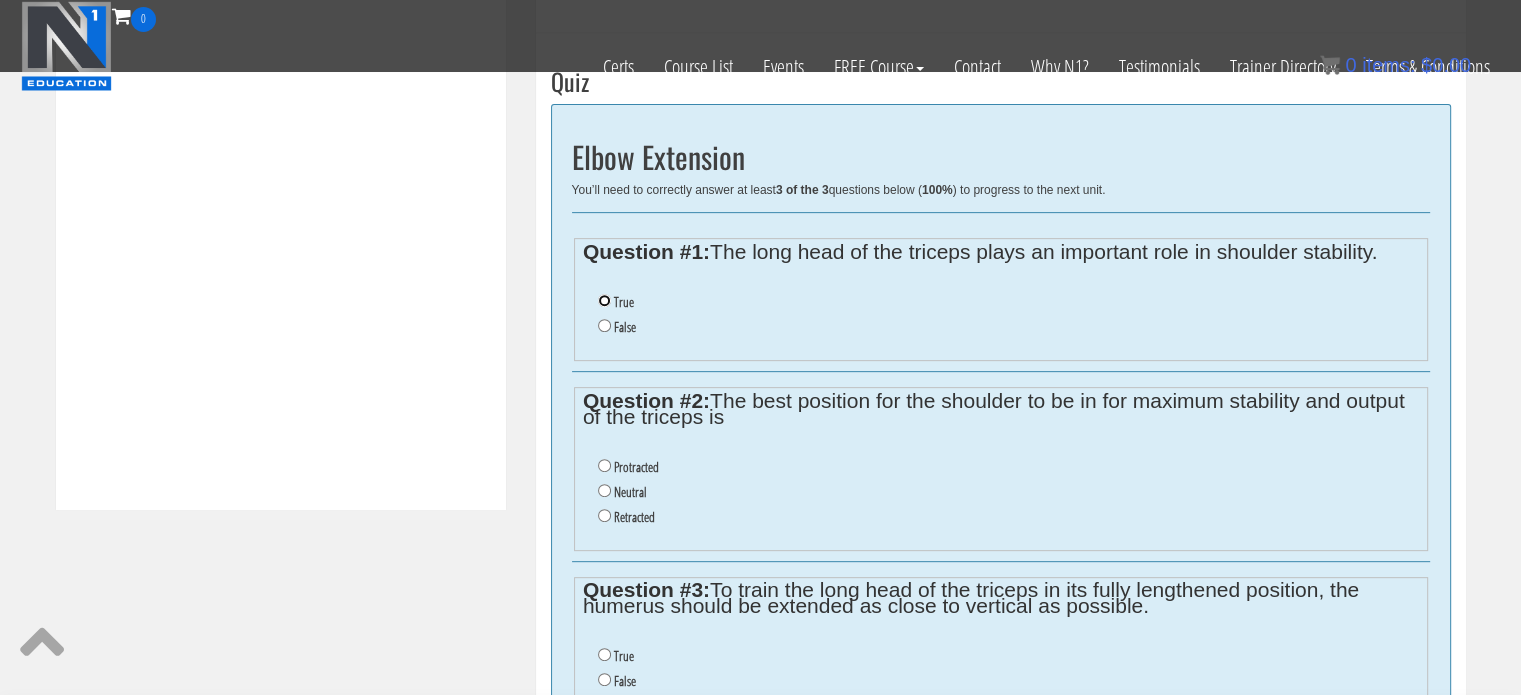 click on "True" at bounding box center [604, 300] 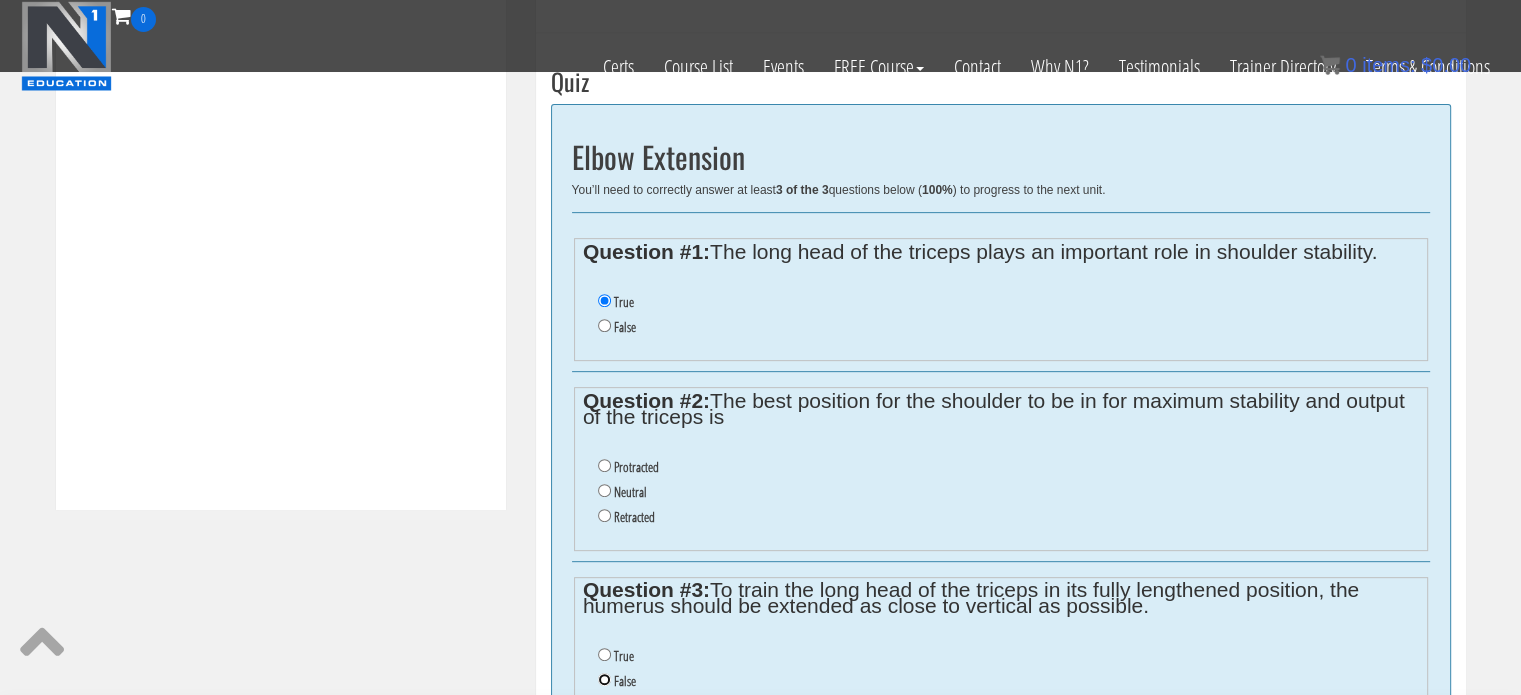 click on "False" at bounding box center [604, 679] 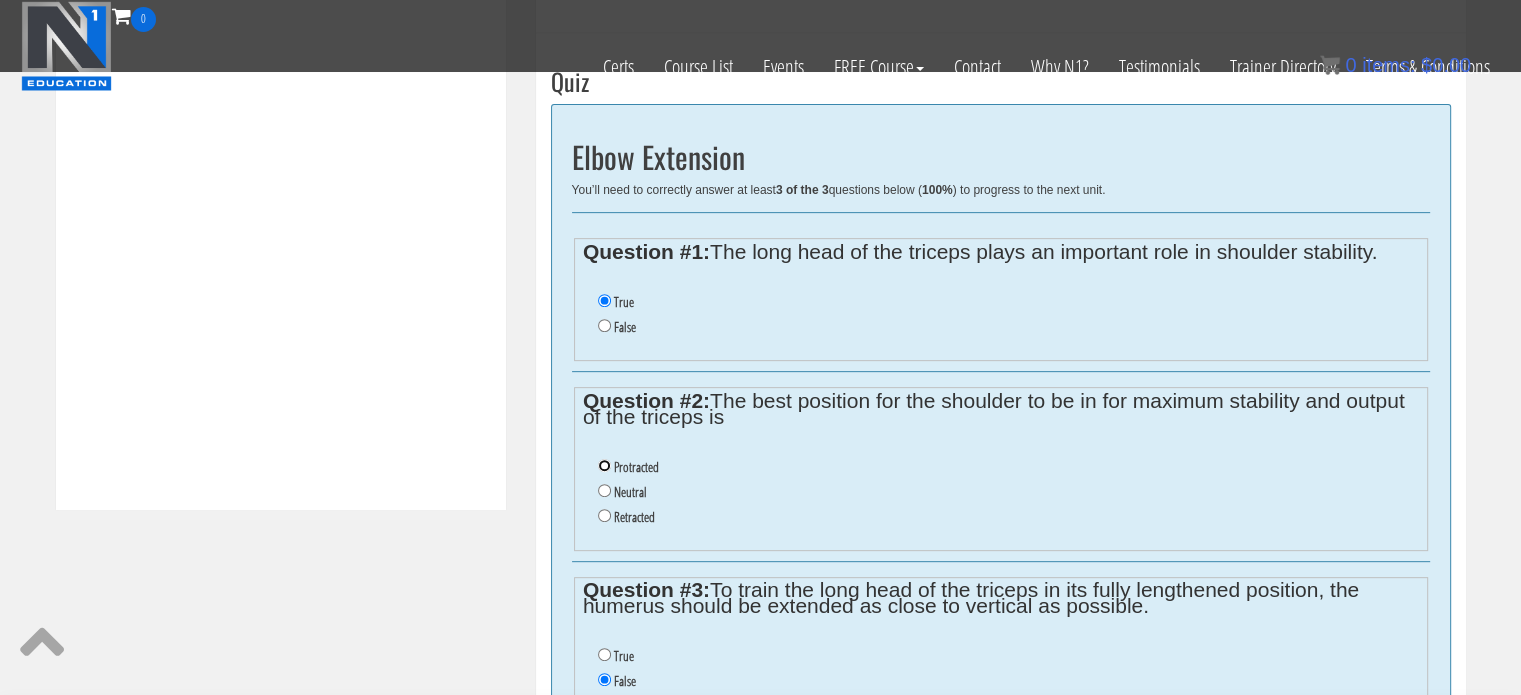 click on "Protracted" at bounding box center [604, 465] 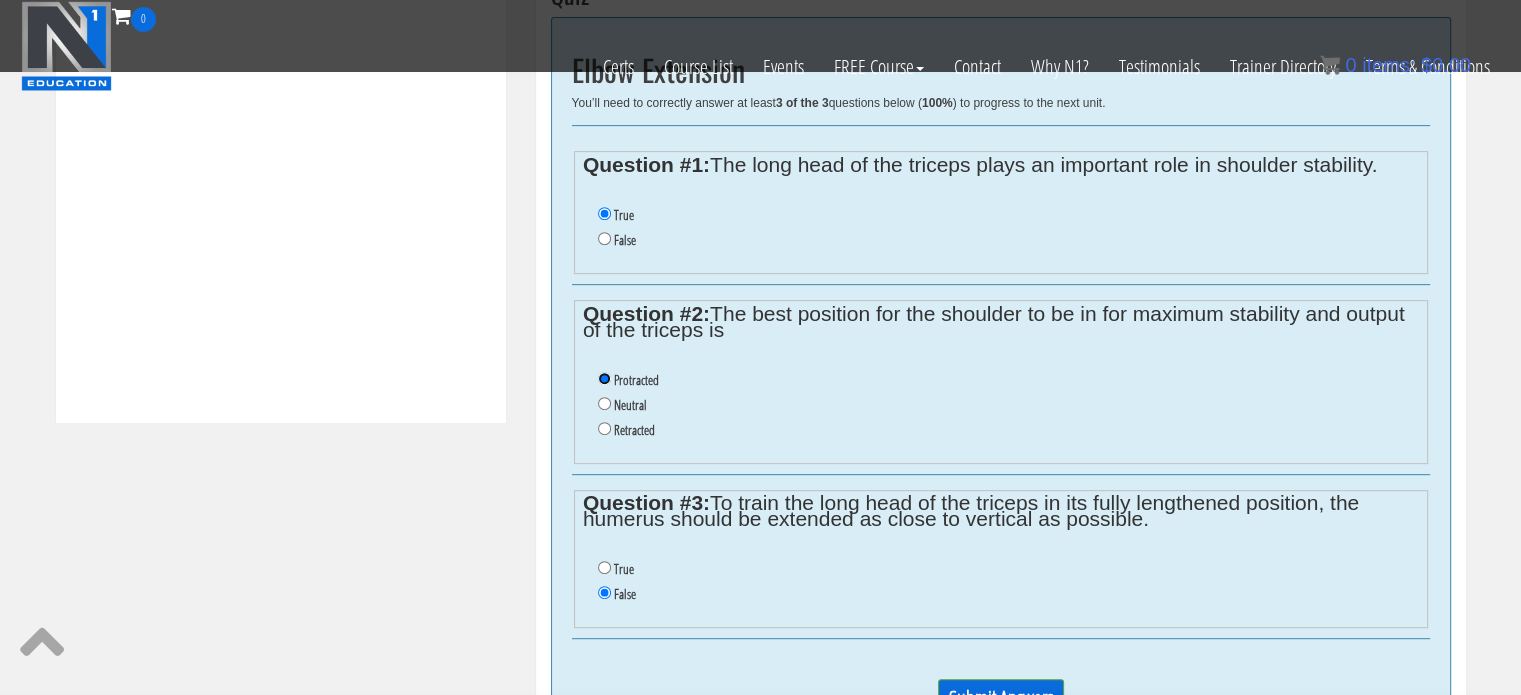 scroll, scrollTop: 845, scrollLeft: 0, axis: vertical 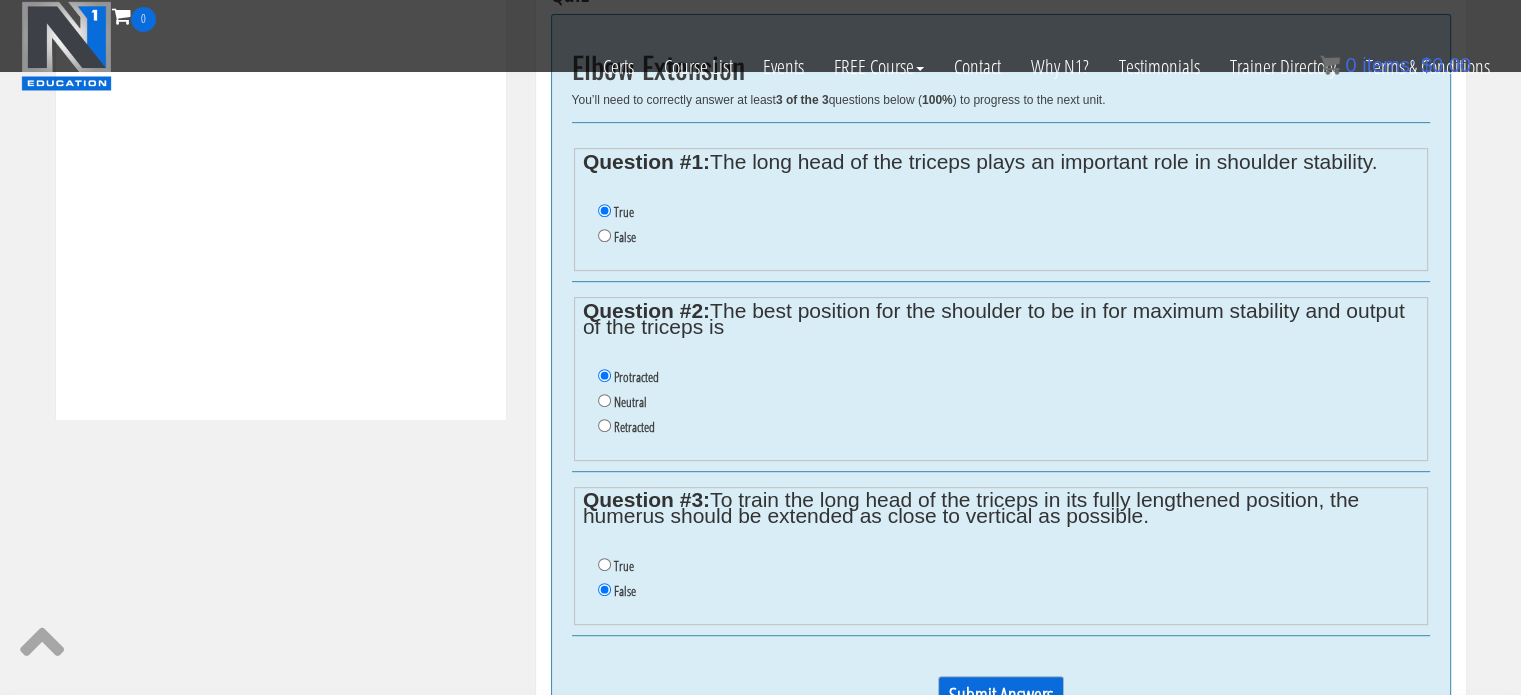 click on "Submit Answers" at bounding box center (1001, 695) 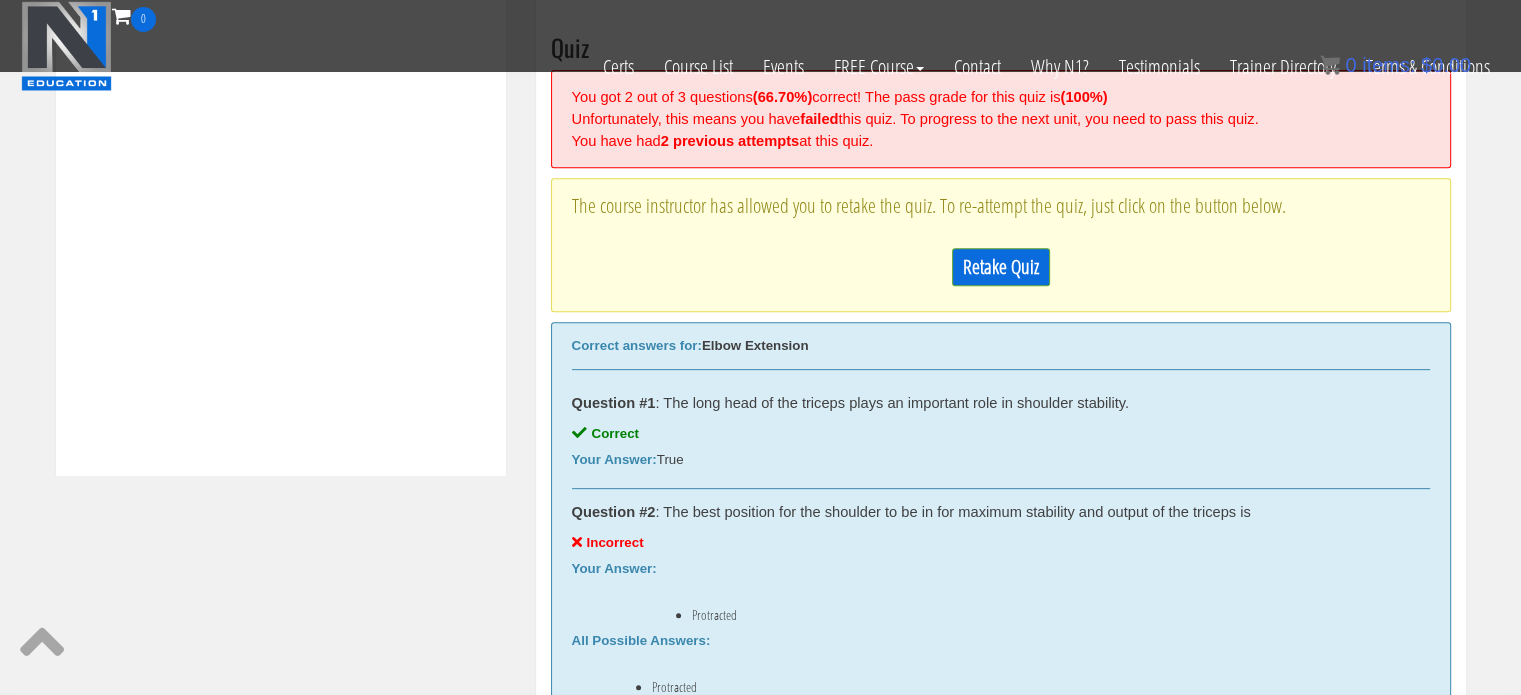 scroll, scrollTop: 758, scrollLeft: 0, axis: vertical 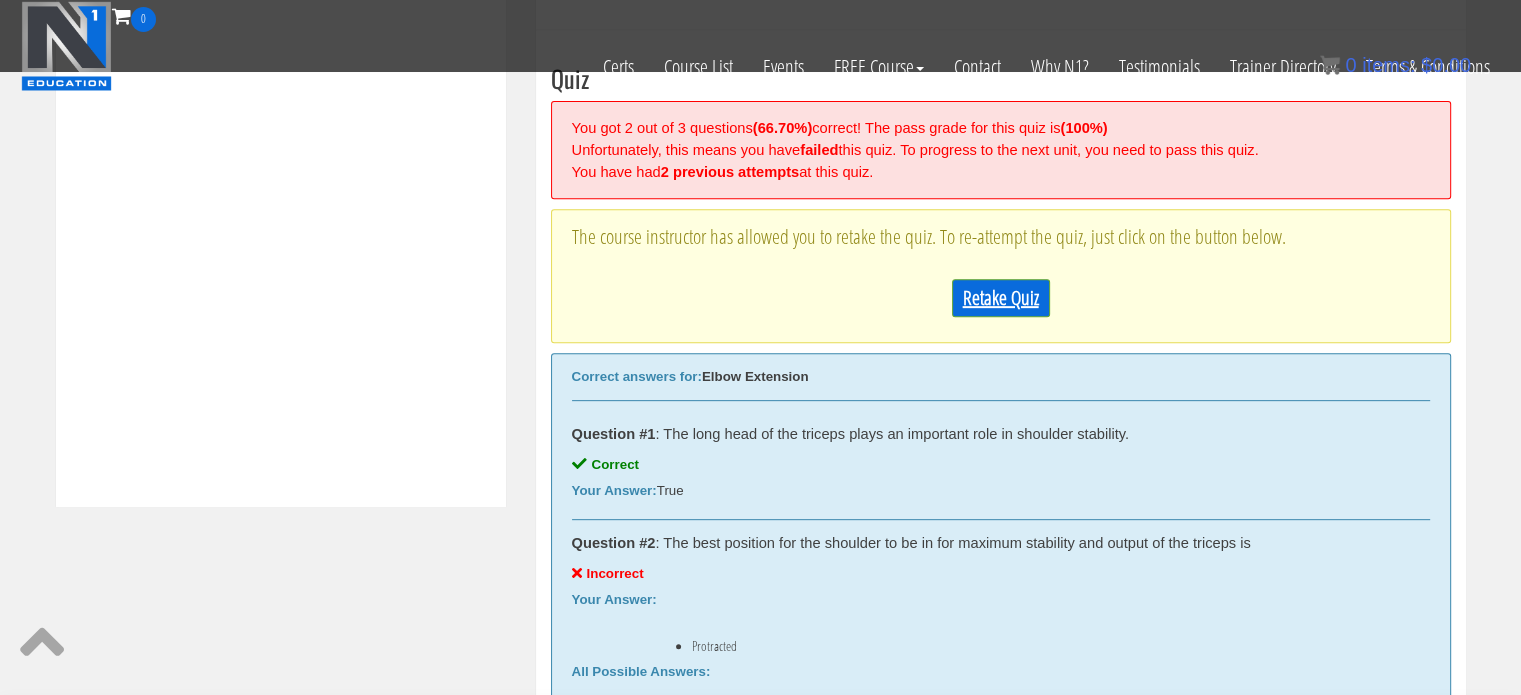 click on "Retake Quiz" at bounding box center (1001, 298) 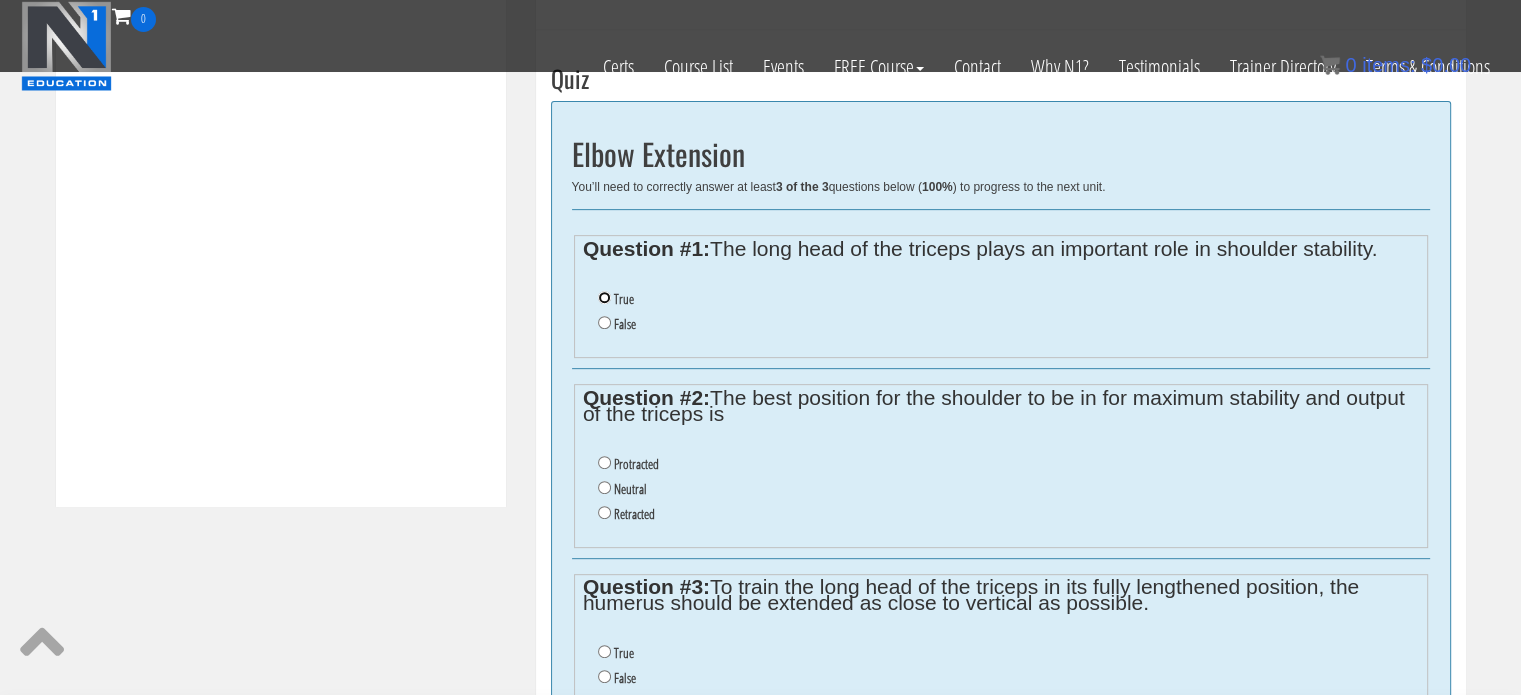 click on "True" at bounding box center (604, 297) 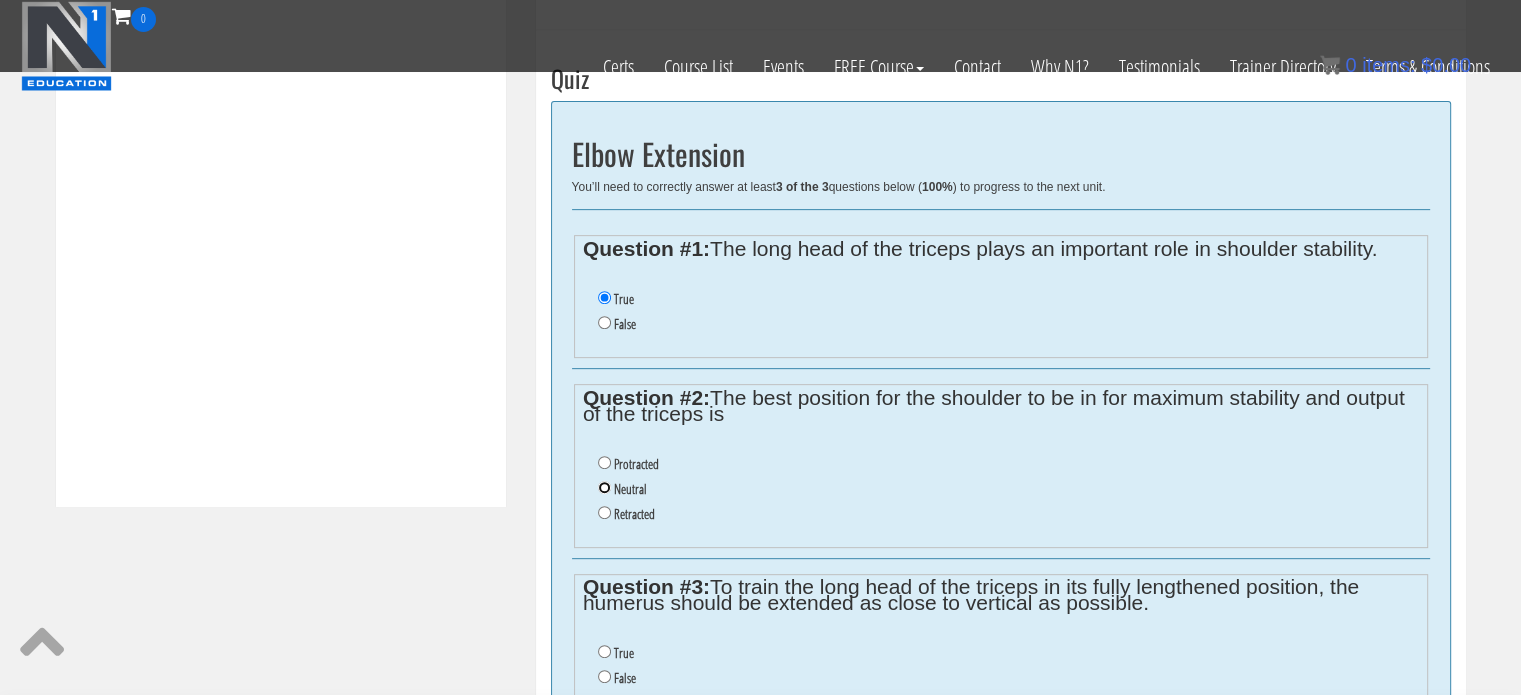 click on "Neutral" at bounding box center [604, 487] 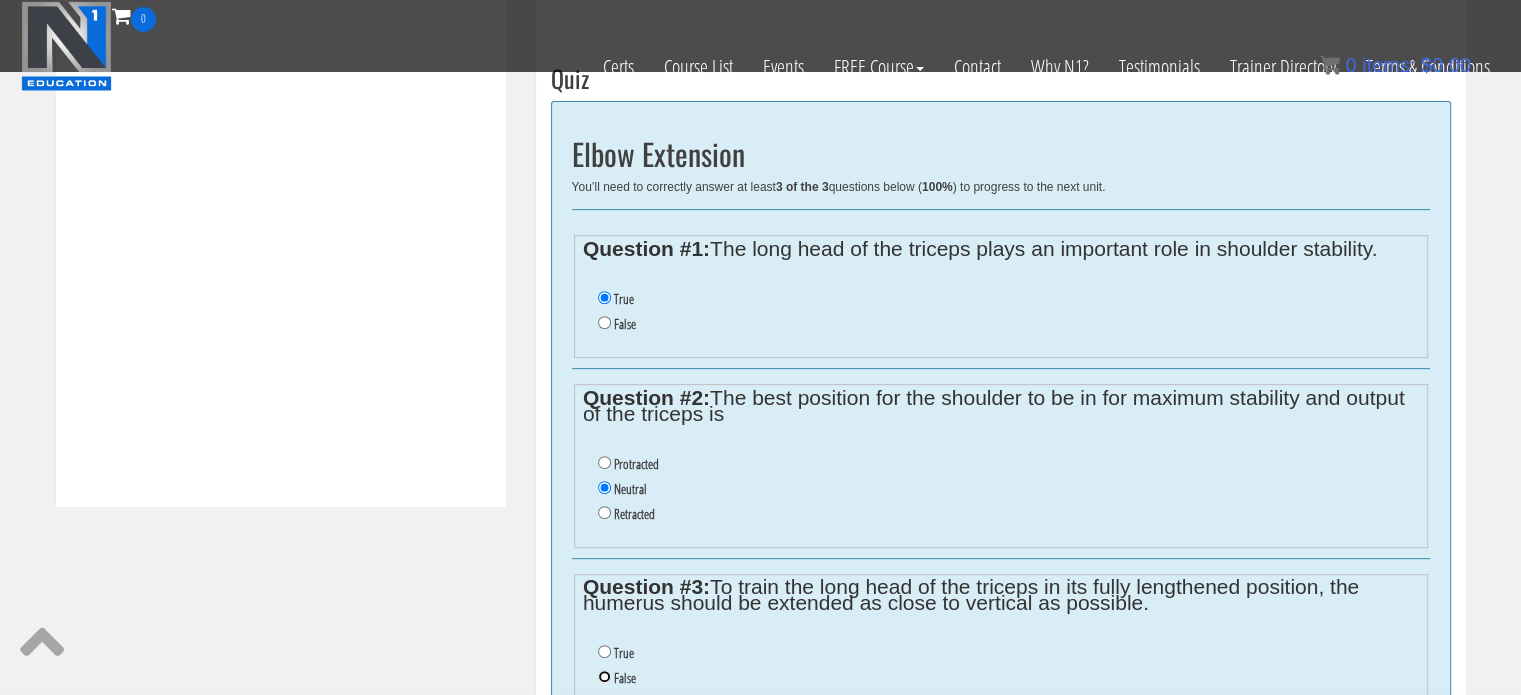 click on "False" at bounding box center (604, 676) 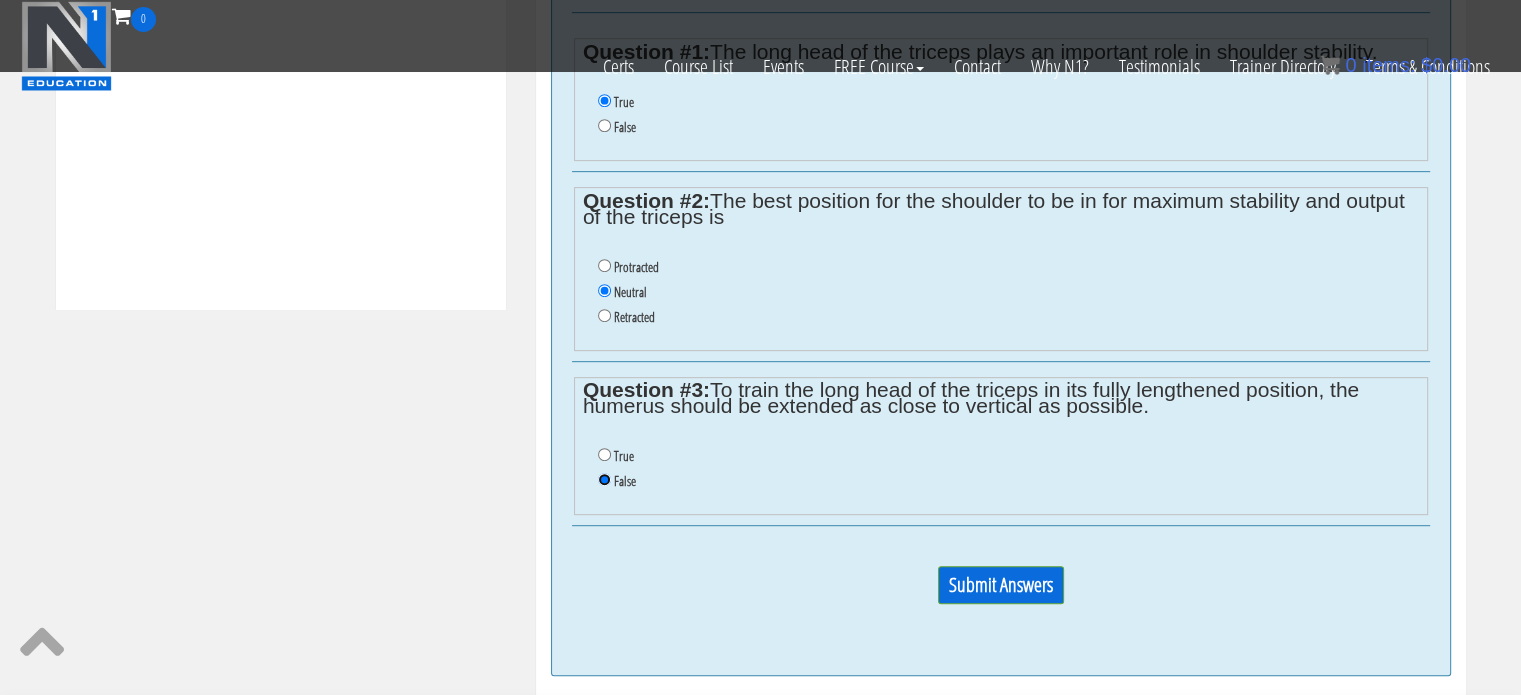 scroll, scrollTop: 964, scrollLeft: 0, axis: vertical 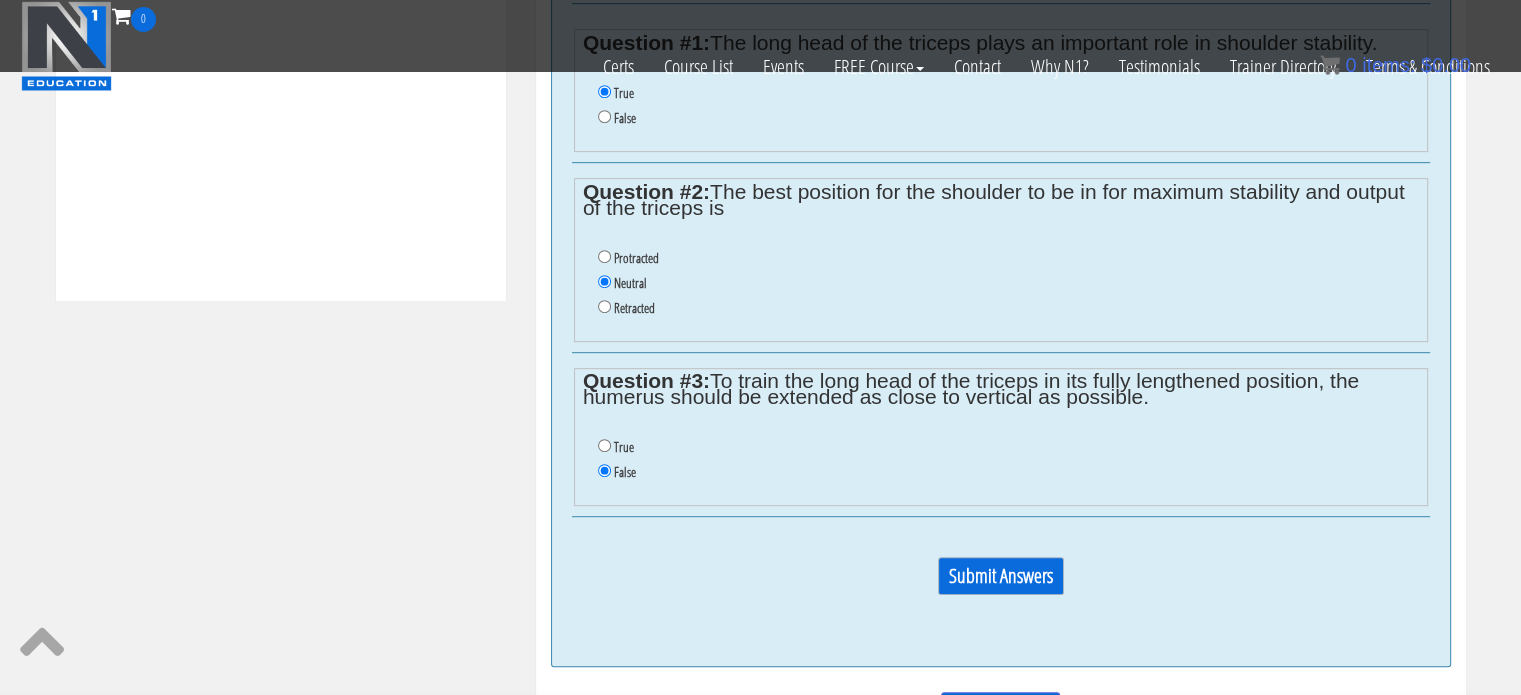 click on "Submit Answers" at bounding box center (1001, 576) 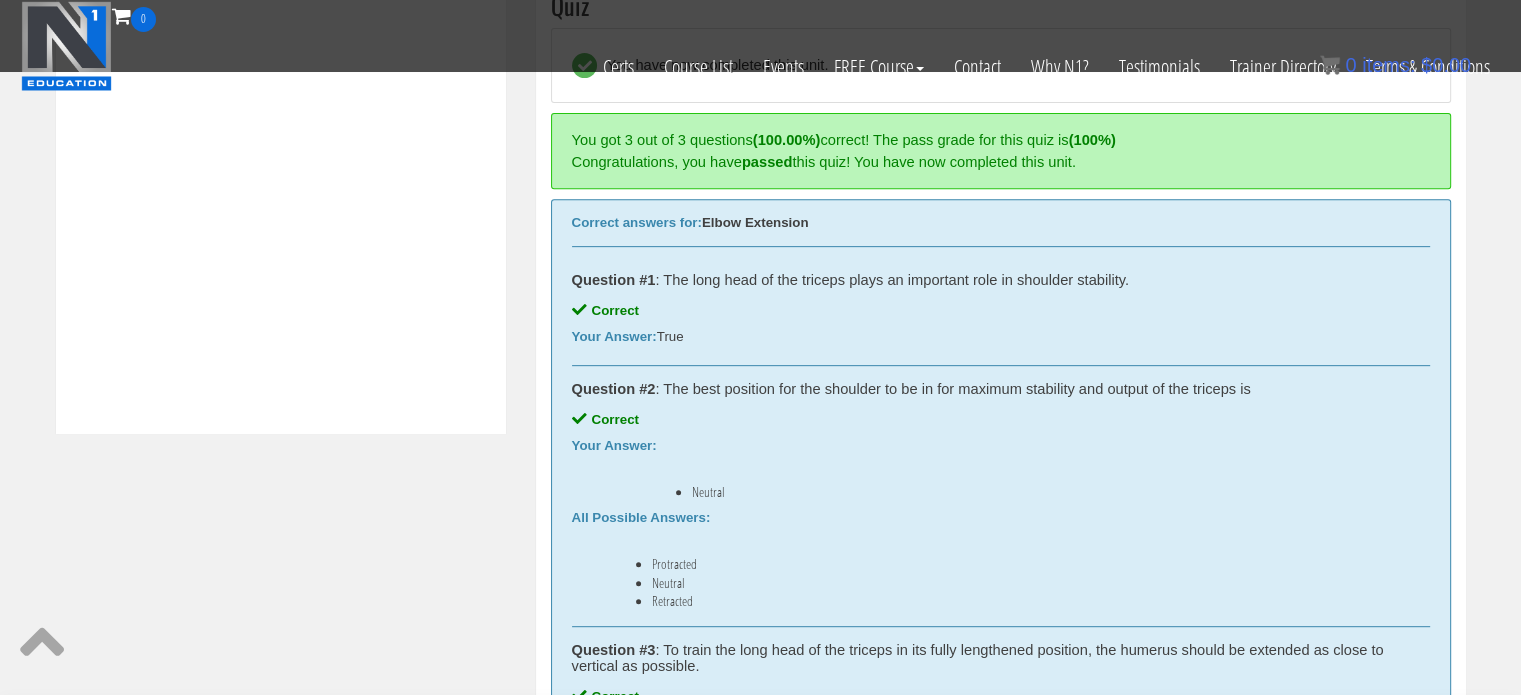 scroll, scrollTop: 758, scrollLeft: 0, axis: vertical 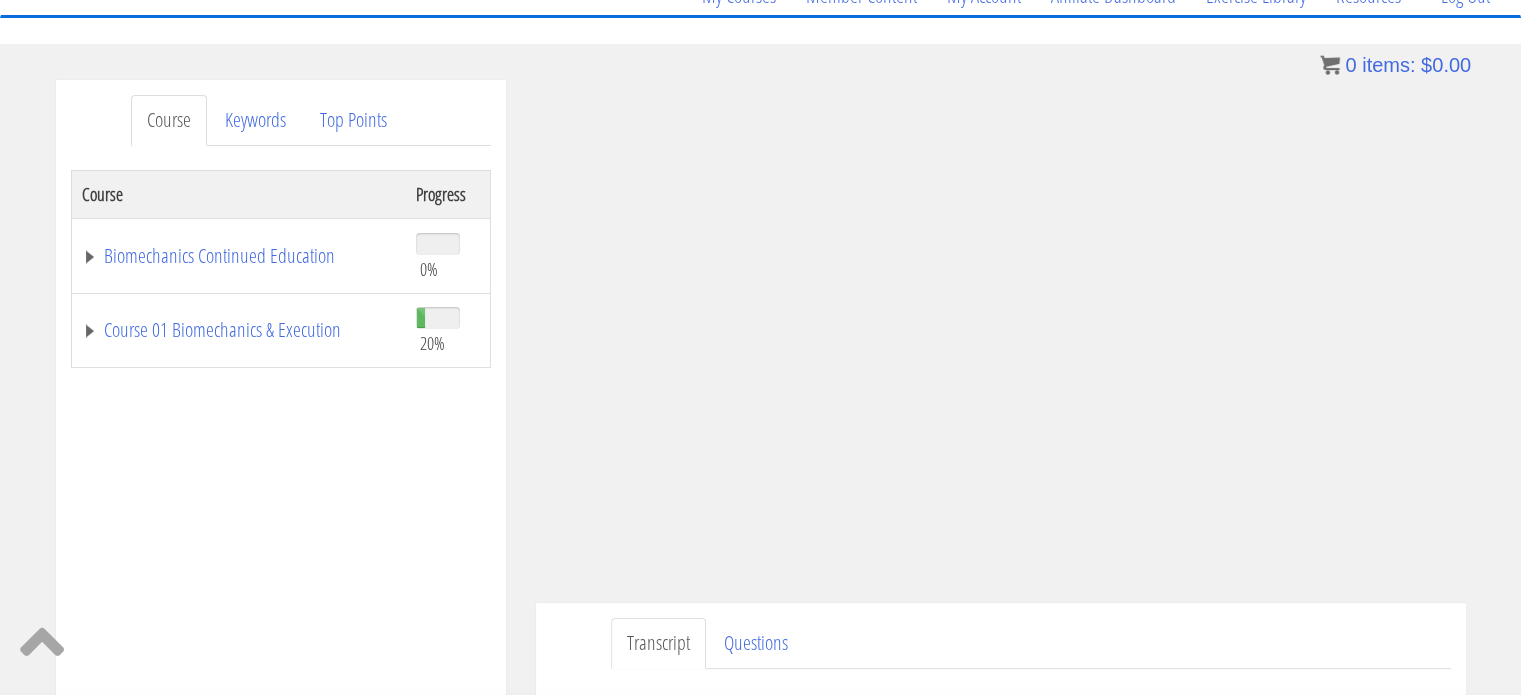 click on "20%" at bounding box center (432, 343) 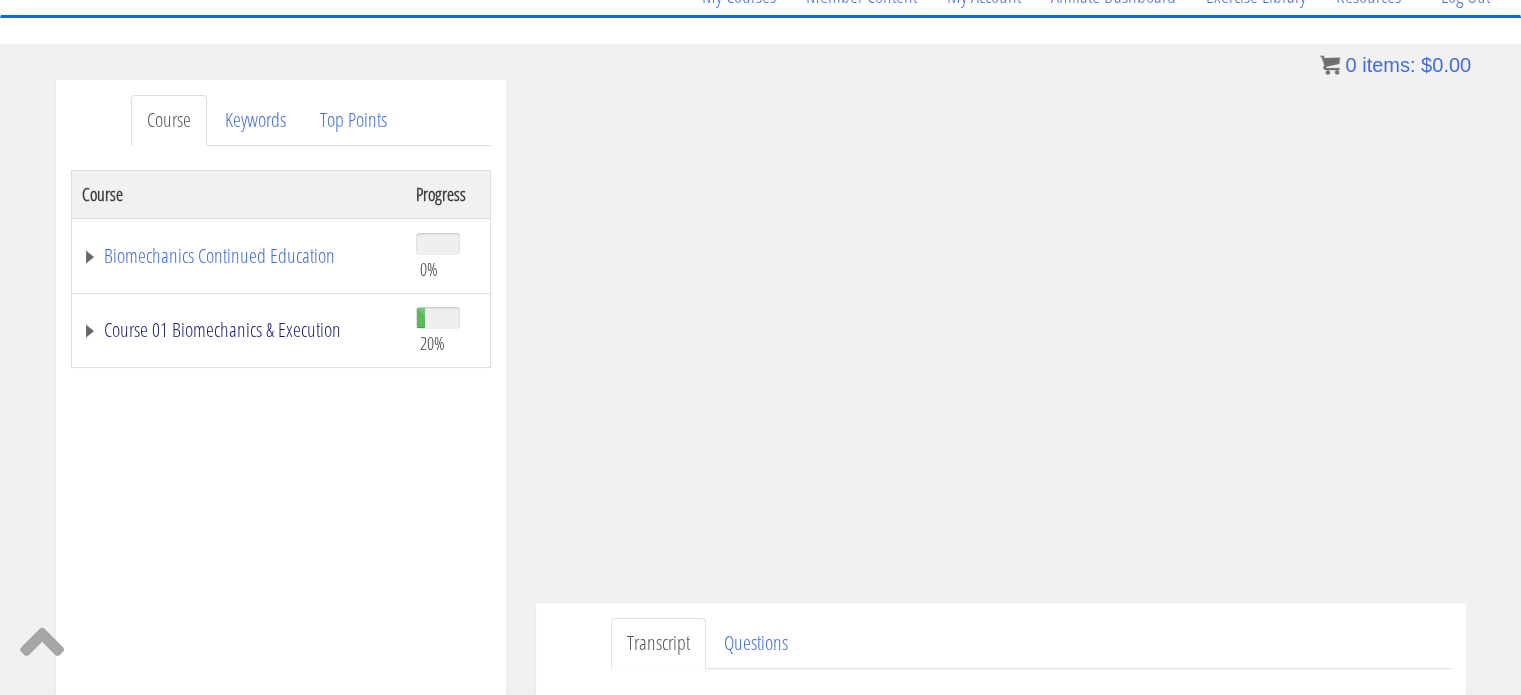 click on "Course 01 Biomechanics & Execution" at bounding box center [239, 330] 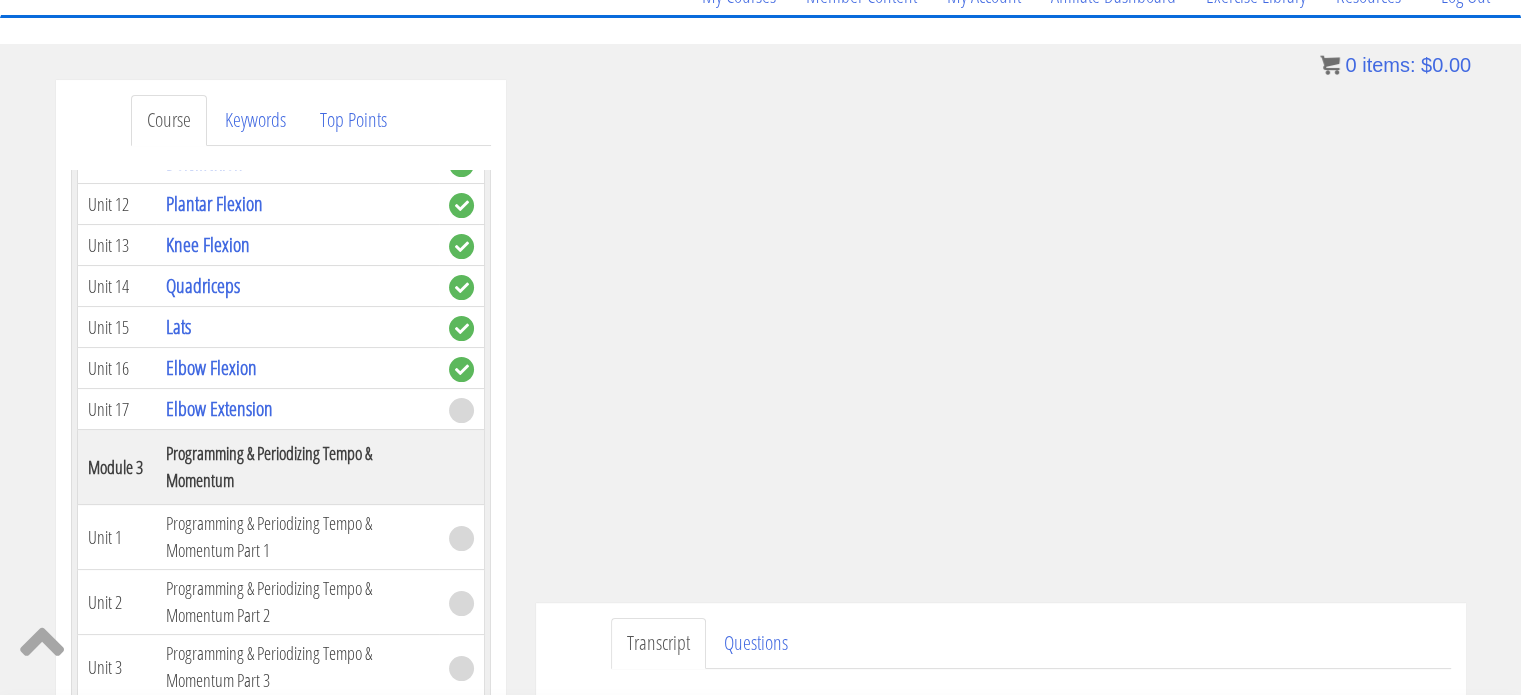scroll, scrollTop: 1045, scrollLeft: 0, axis: vertical 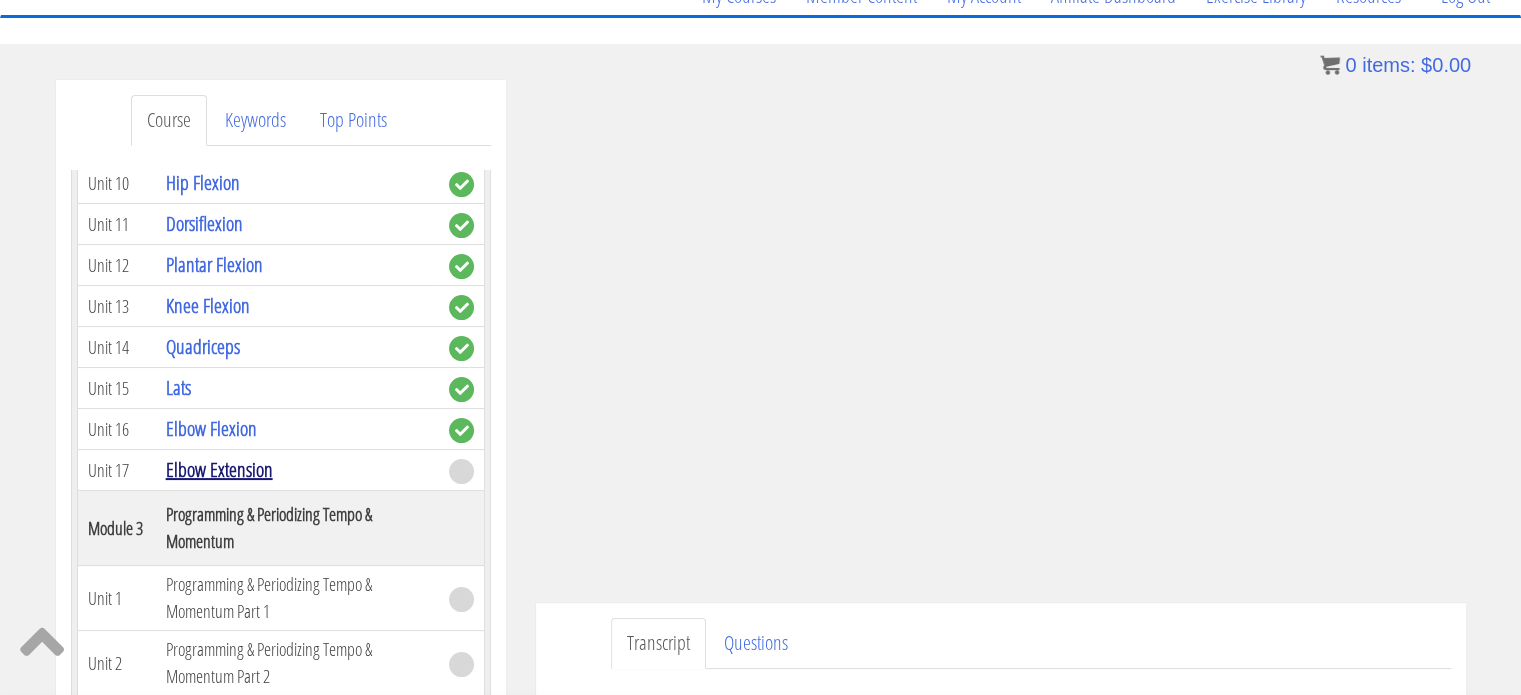 click on "Elbow Extension" at bounding box center (219, 469) 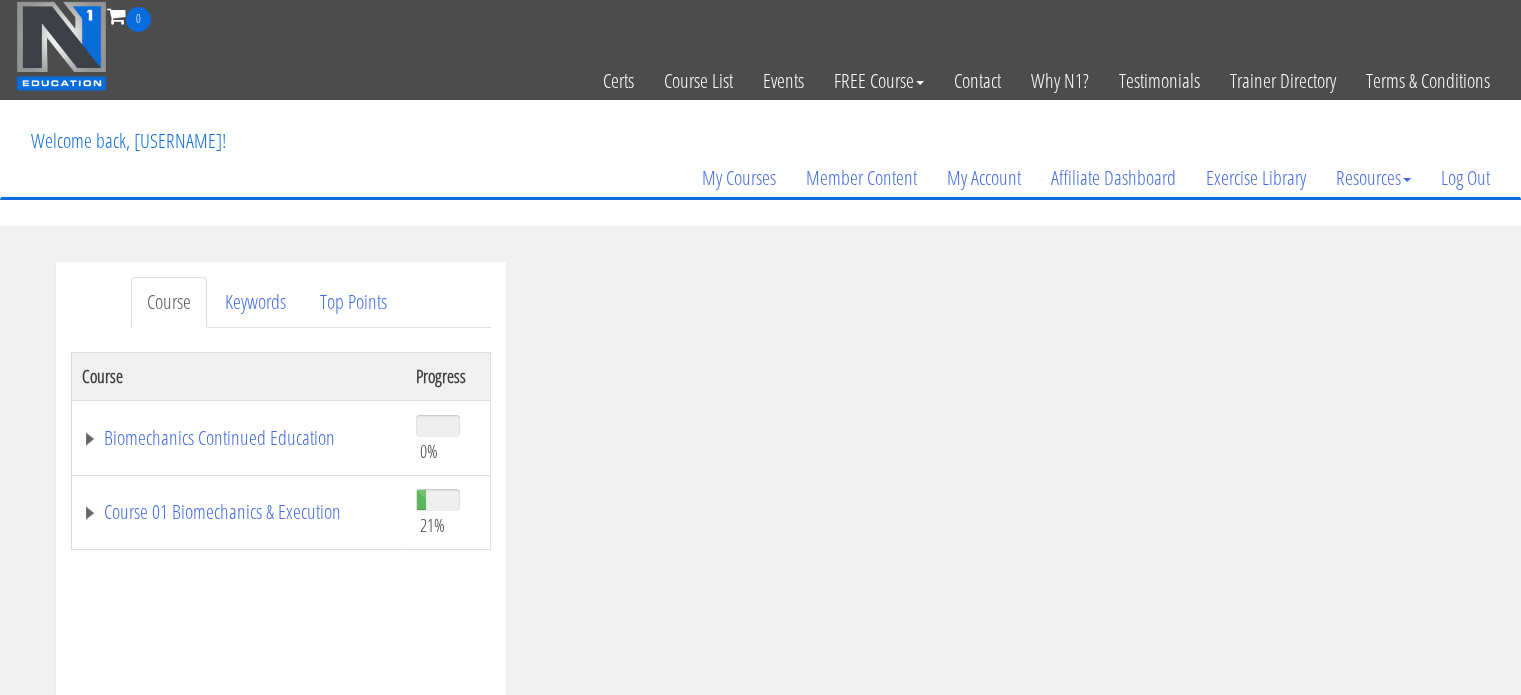 scroll, scrollTop: 0, scrollLeft: 0, axis: both 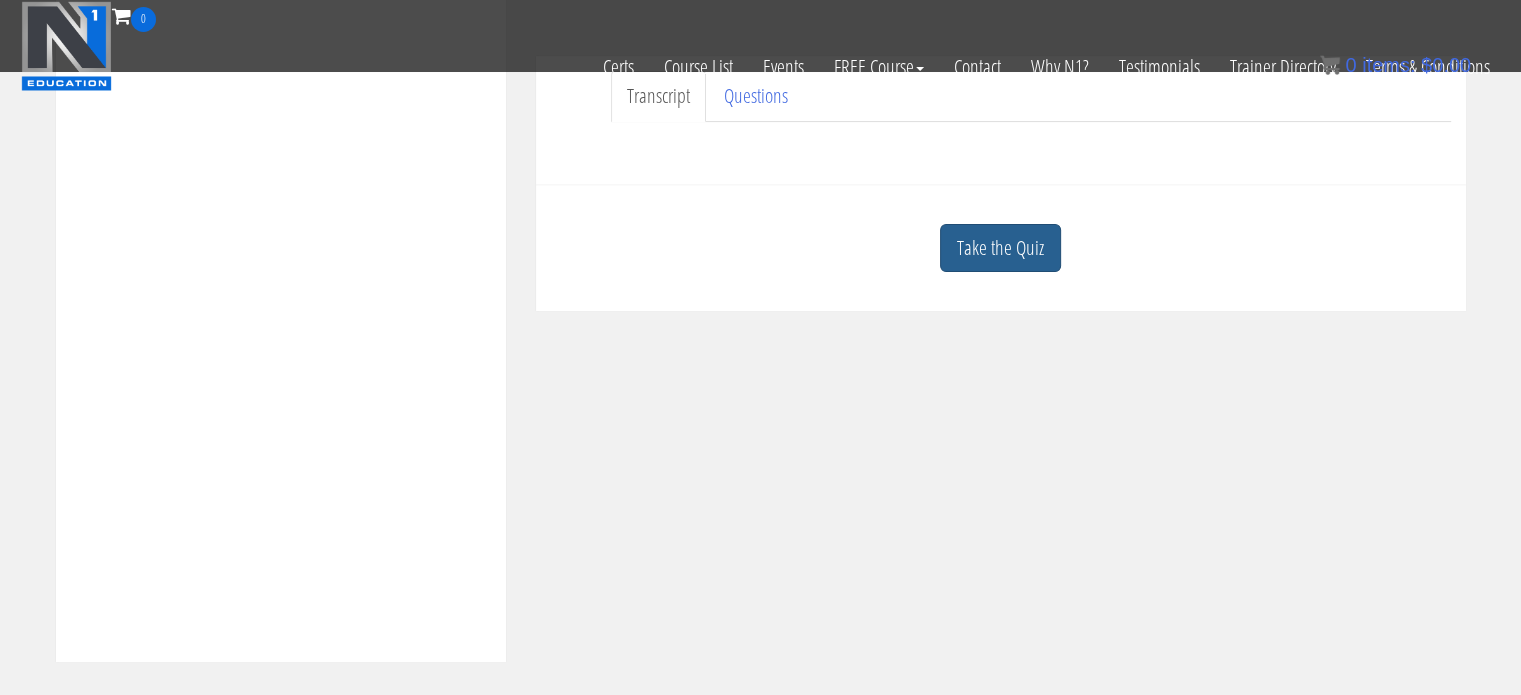 click on "Take the Quiz" at bounding box center [1000, 248] 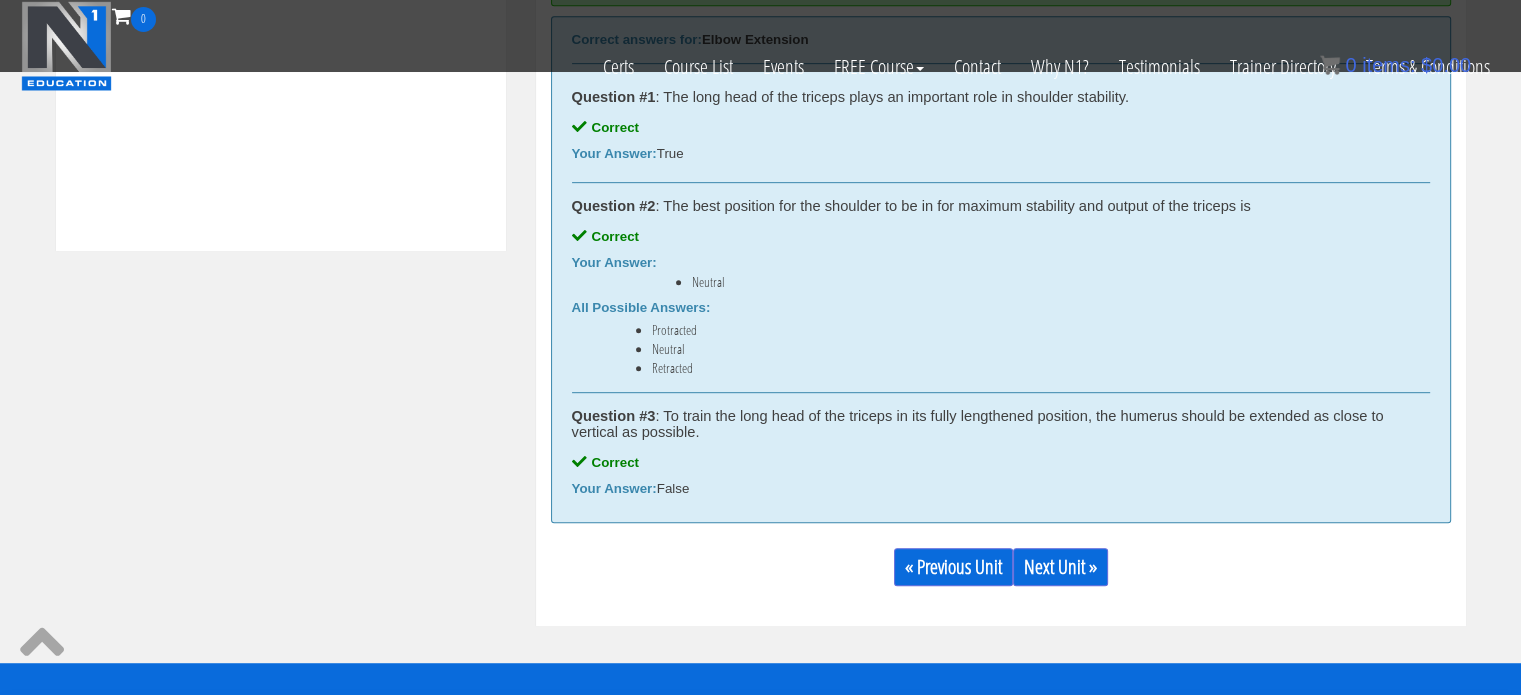 scroll, scrollTop: 1020, scrollLeft: 0, axis: vertical 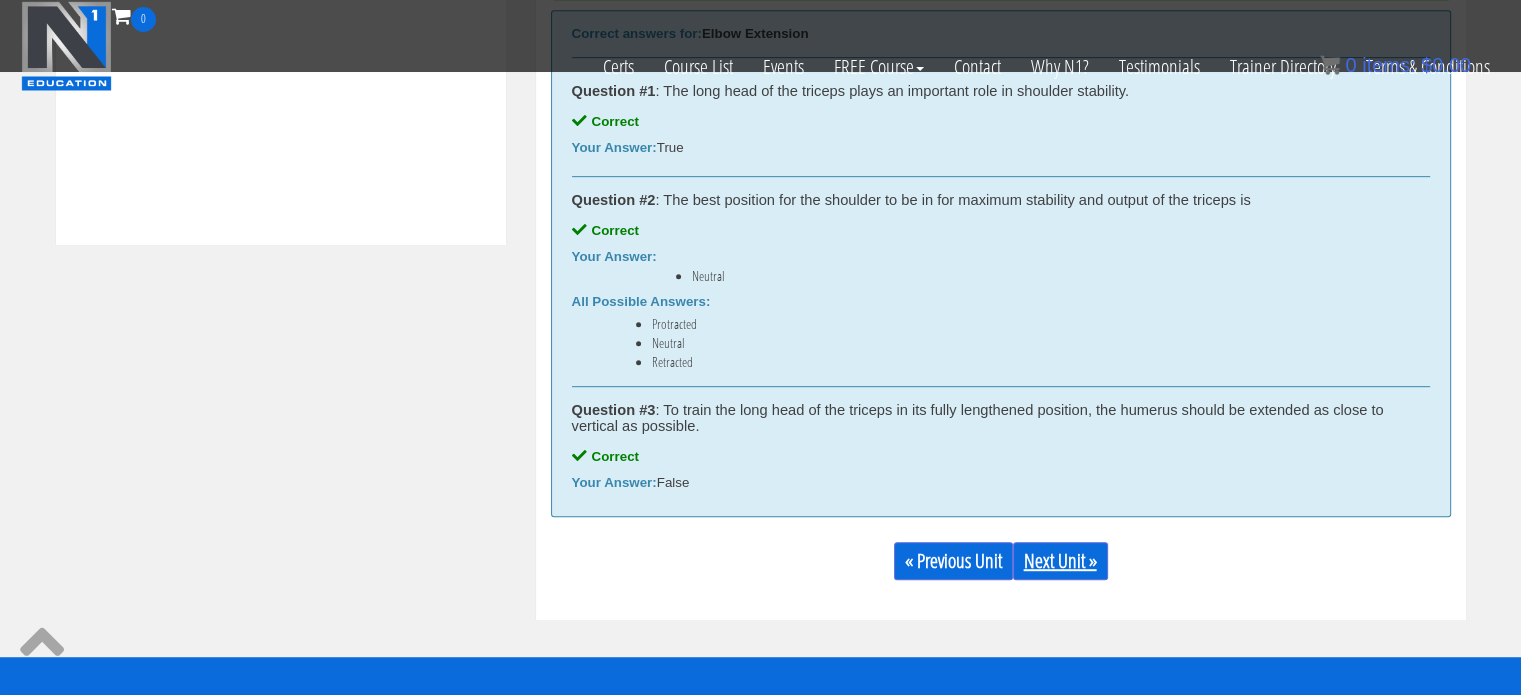 click on "Next Unit »" at bounding box center [1060, 561] 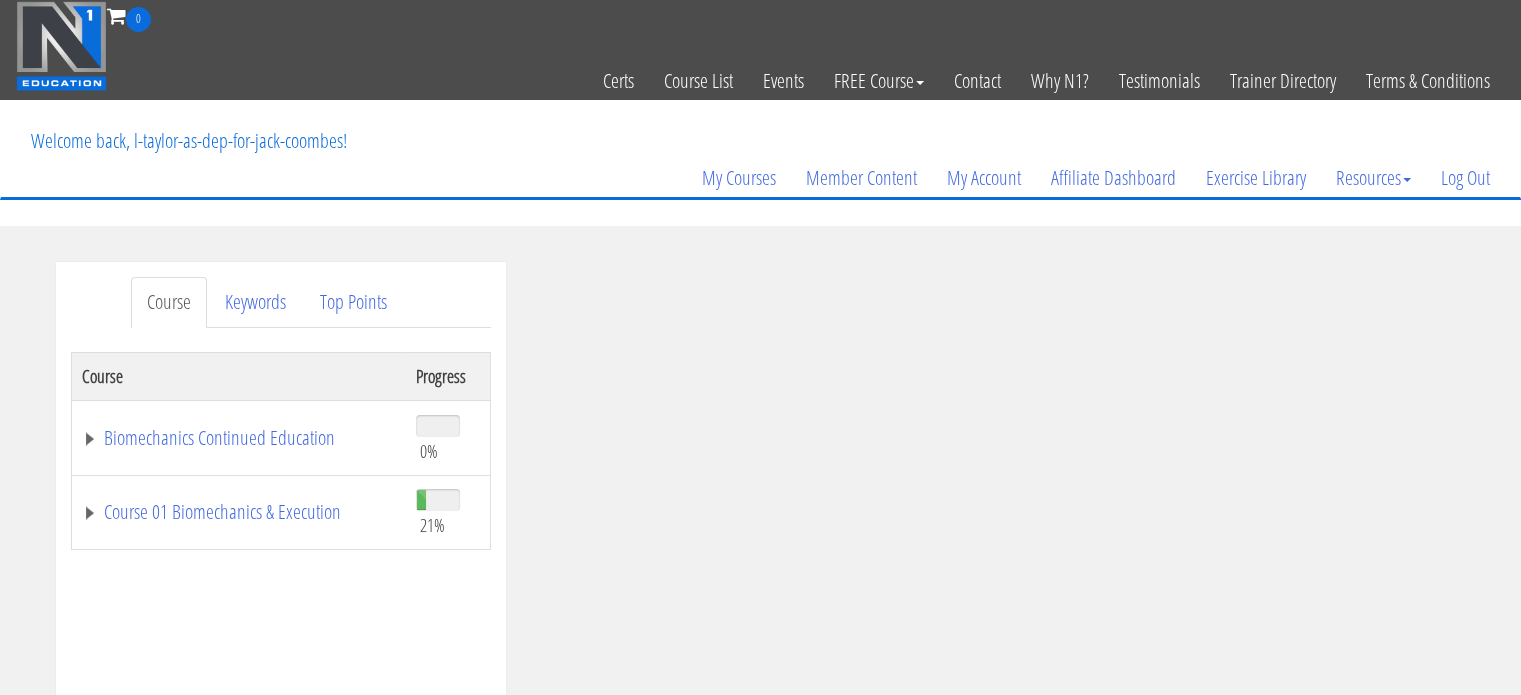 scroll, scrollTop: 0, scrollLeft: 0, axis: both 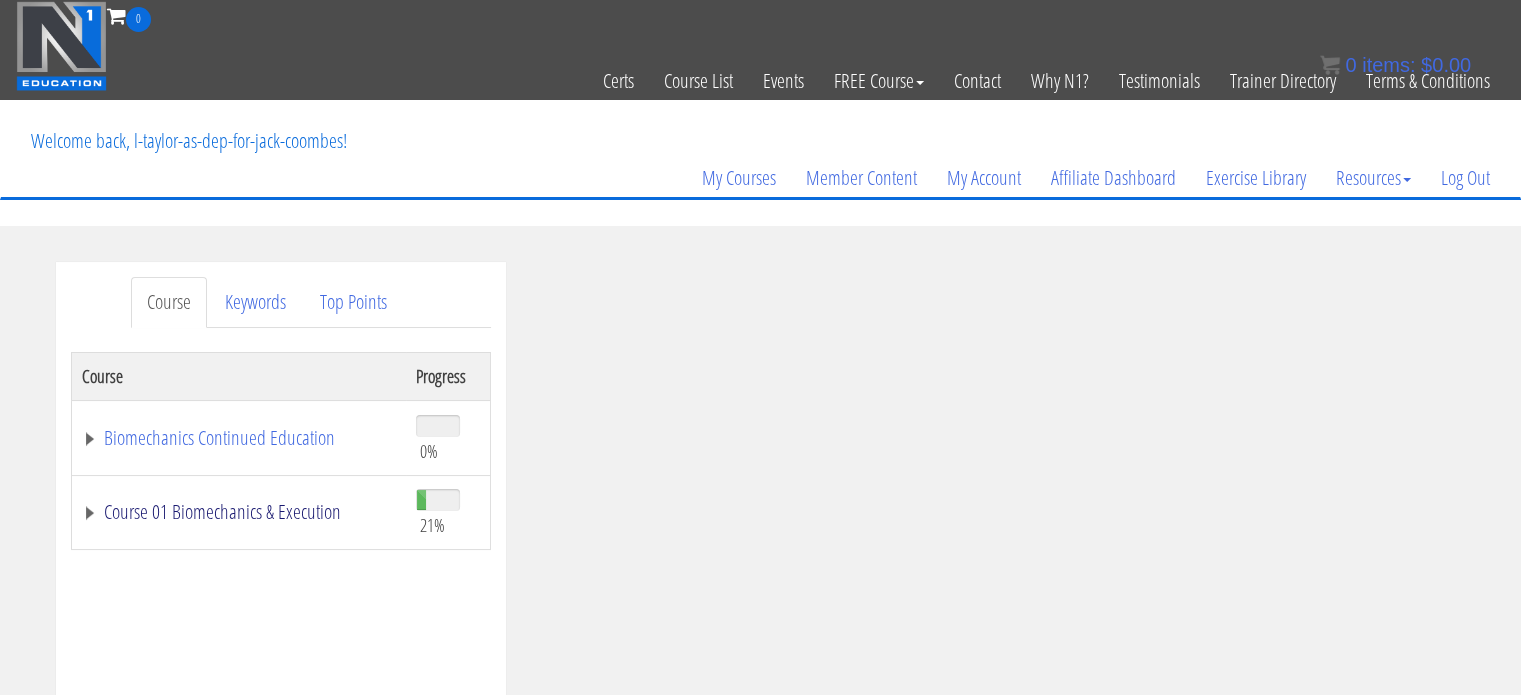 click on "Course 01 Biomechanics & Execution" at bounding box center [239, 512] 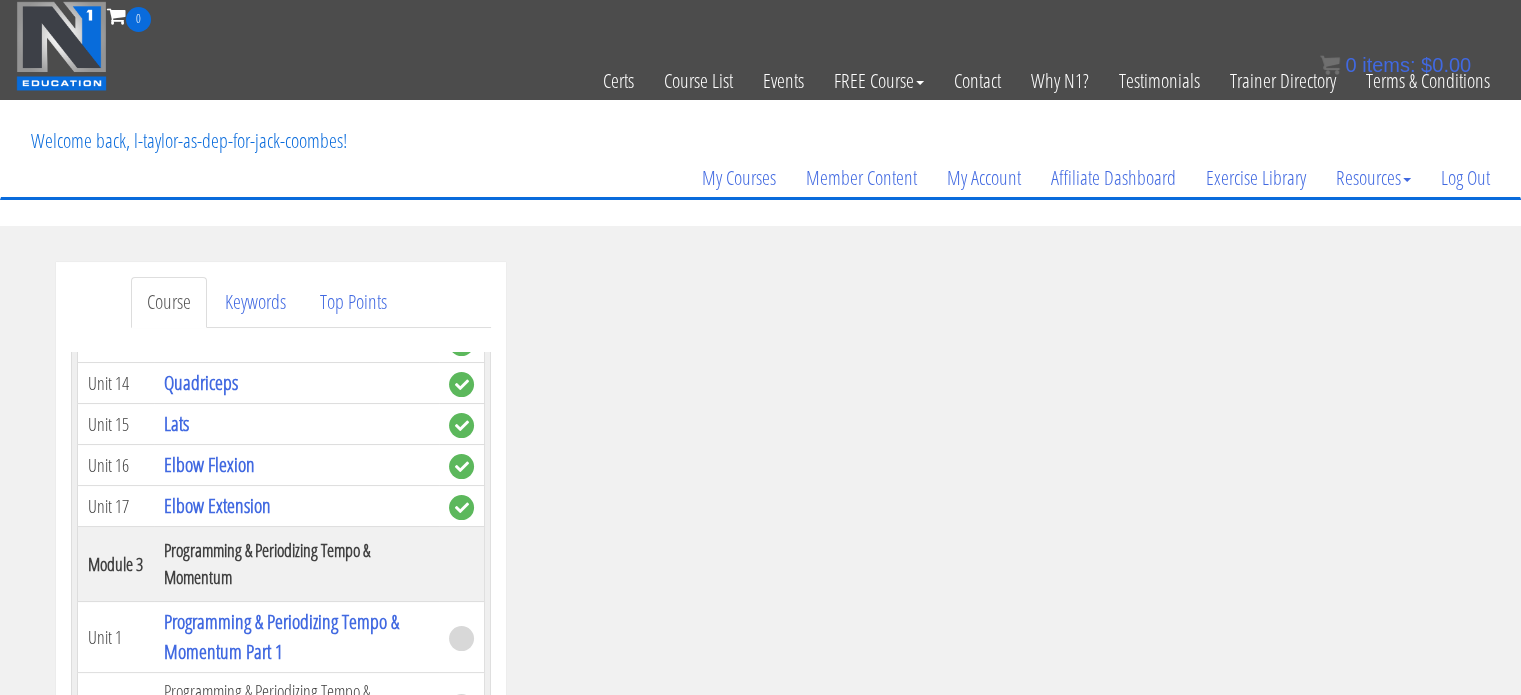 scroll, scrollTop: 1252, scrollLeft: 0, axis: vertical 